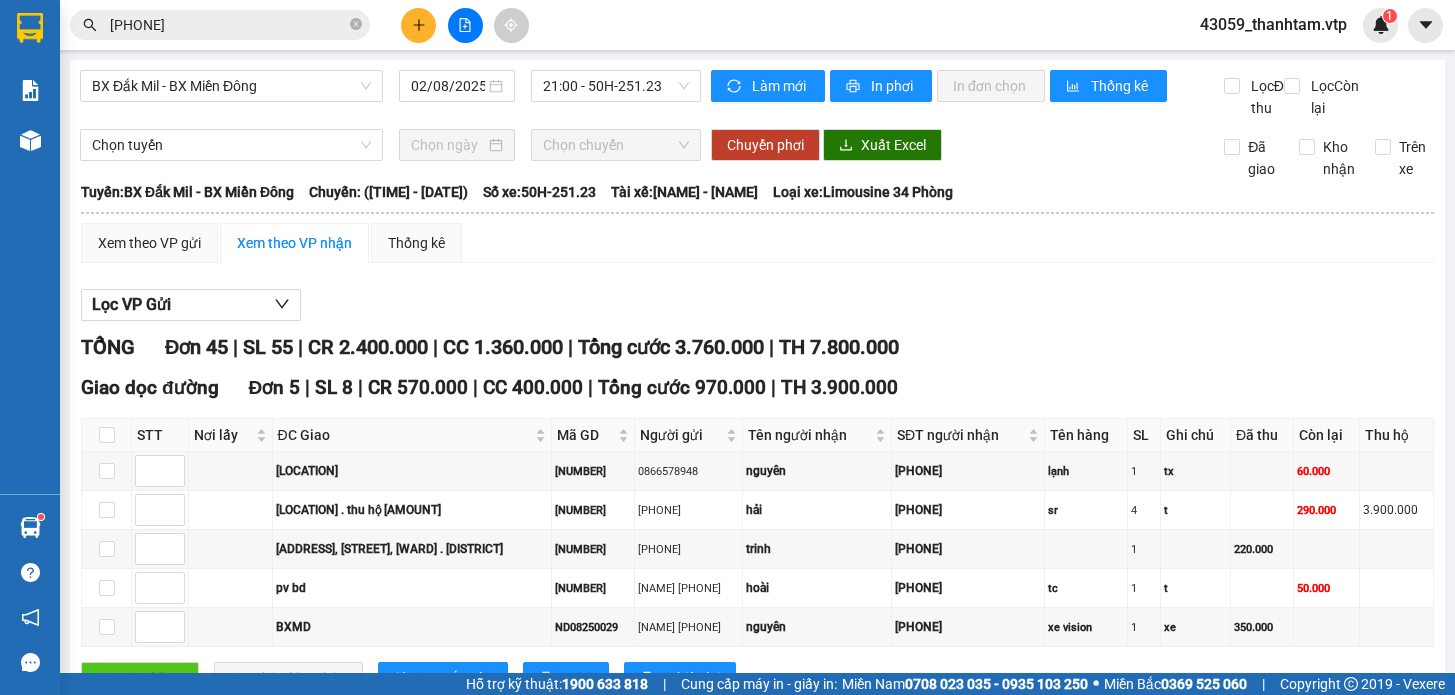 scroll, scrollTop: 0, scrollLeft: 0, axis: both 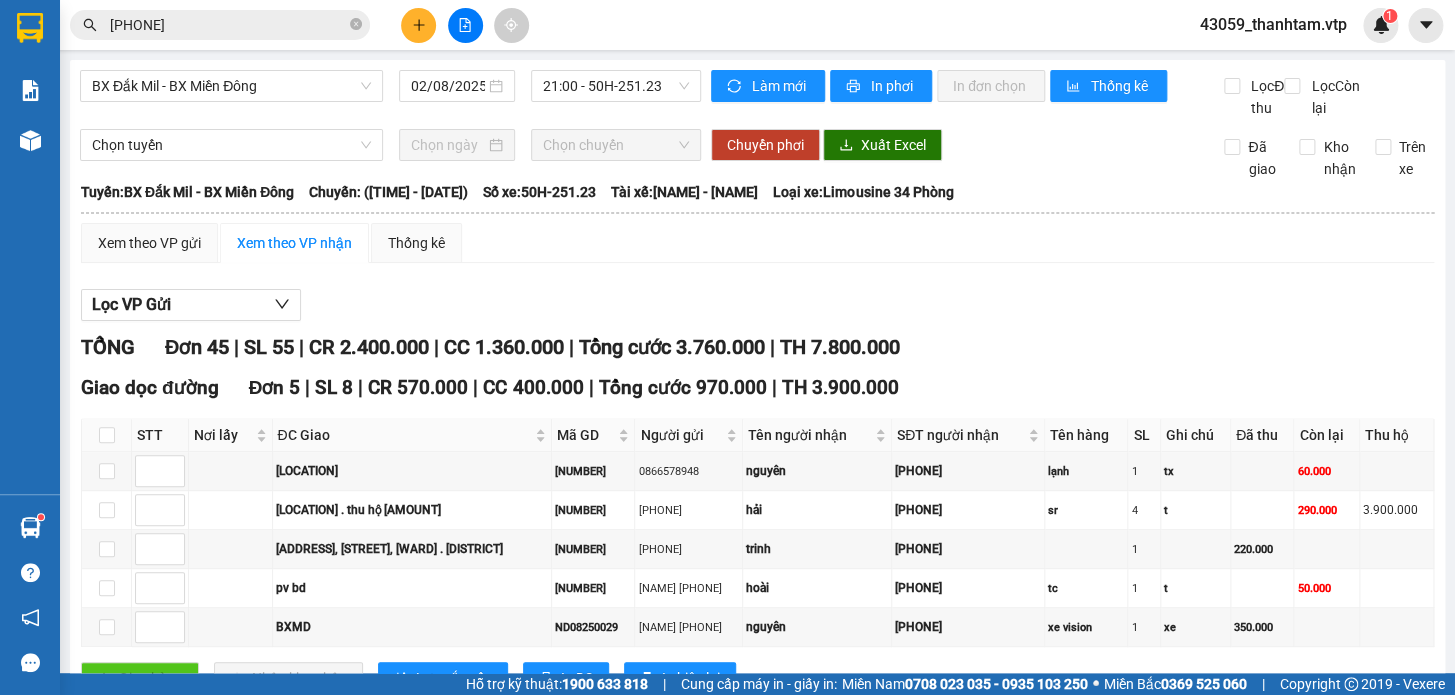 click on "0969363648" at bounding box center (228, 25) 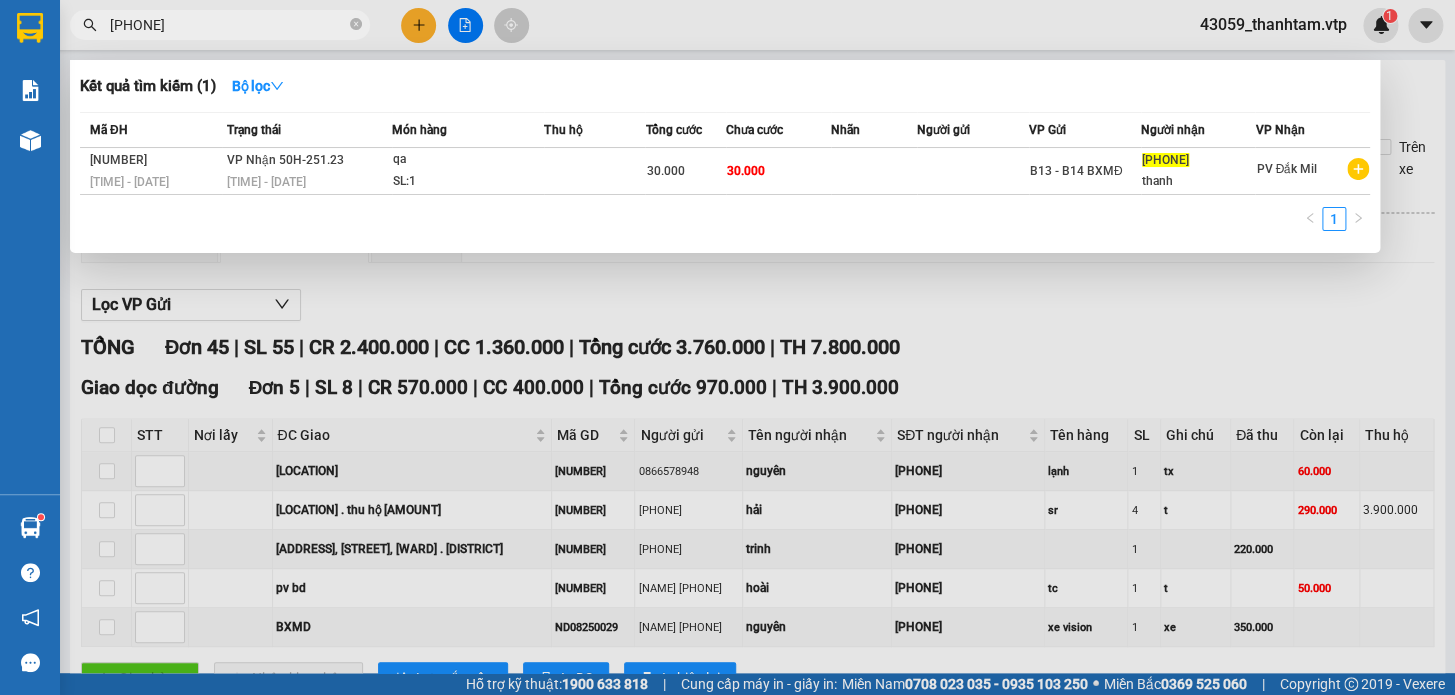 scroll, scrollTop: 0, scrollLeft: 0, axis: both 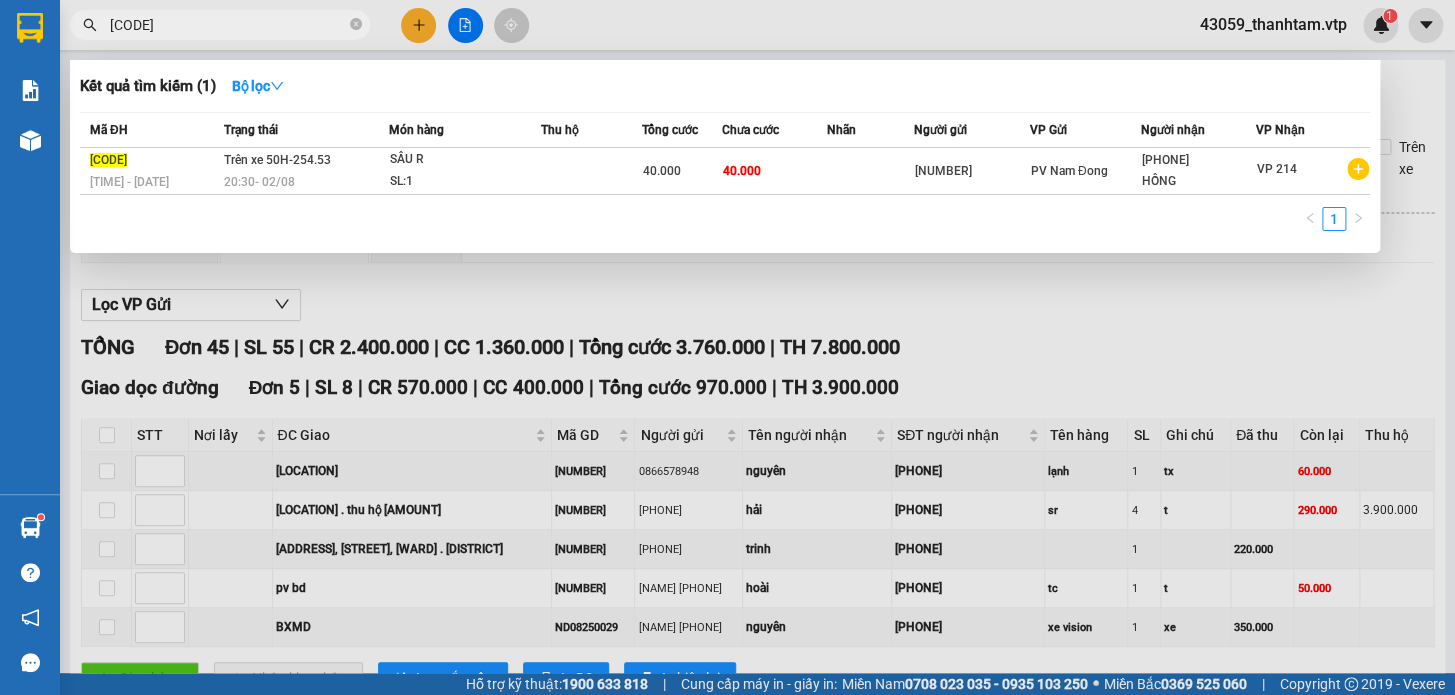 click on "nd08250063" at bounding box center (228, 25) 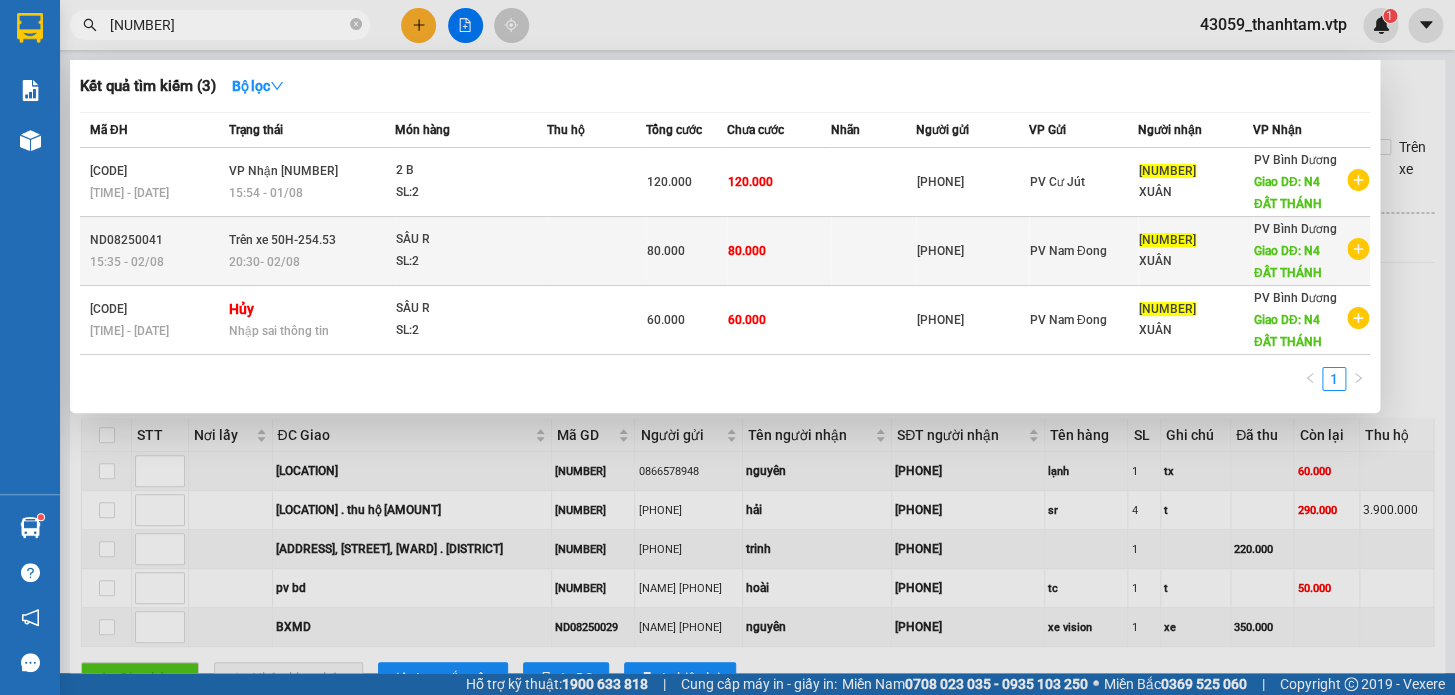 type on "0358692475" 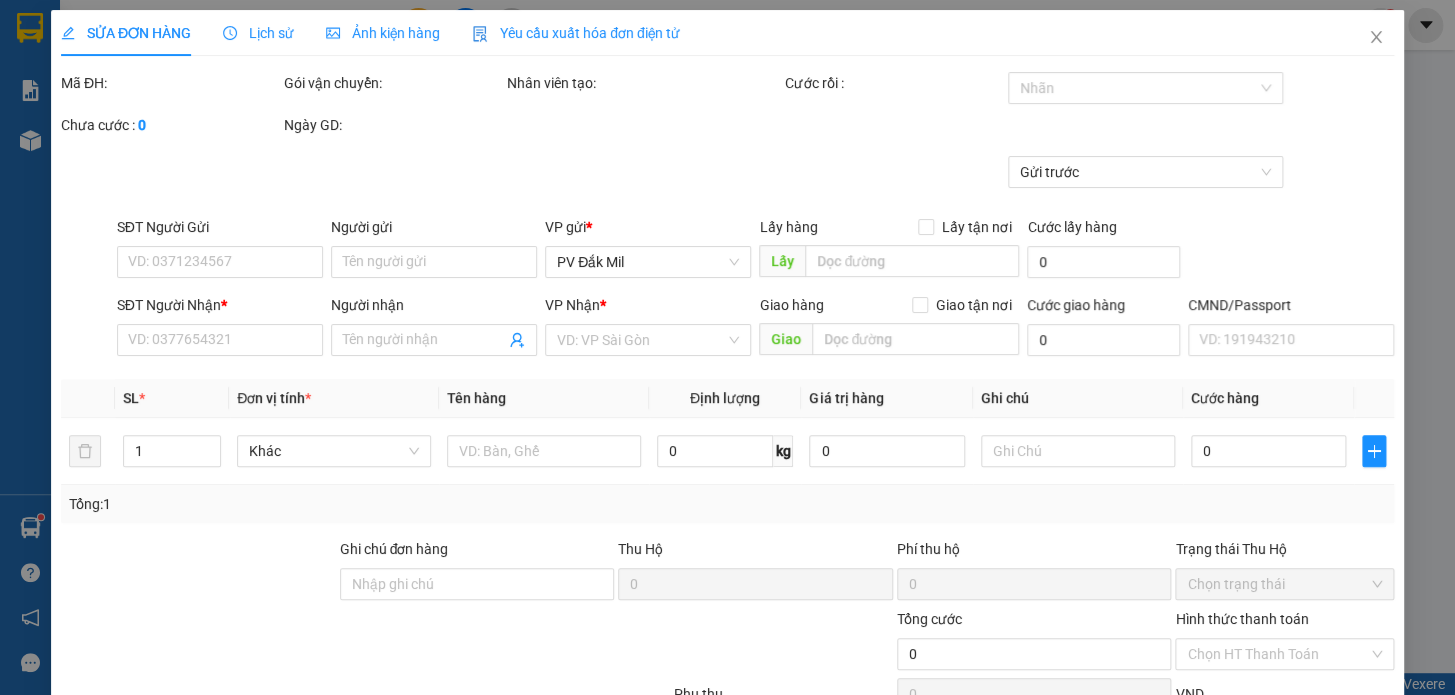 type on "0357648690" 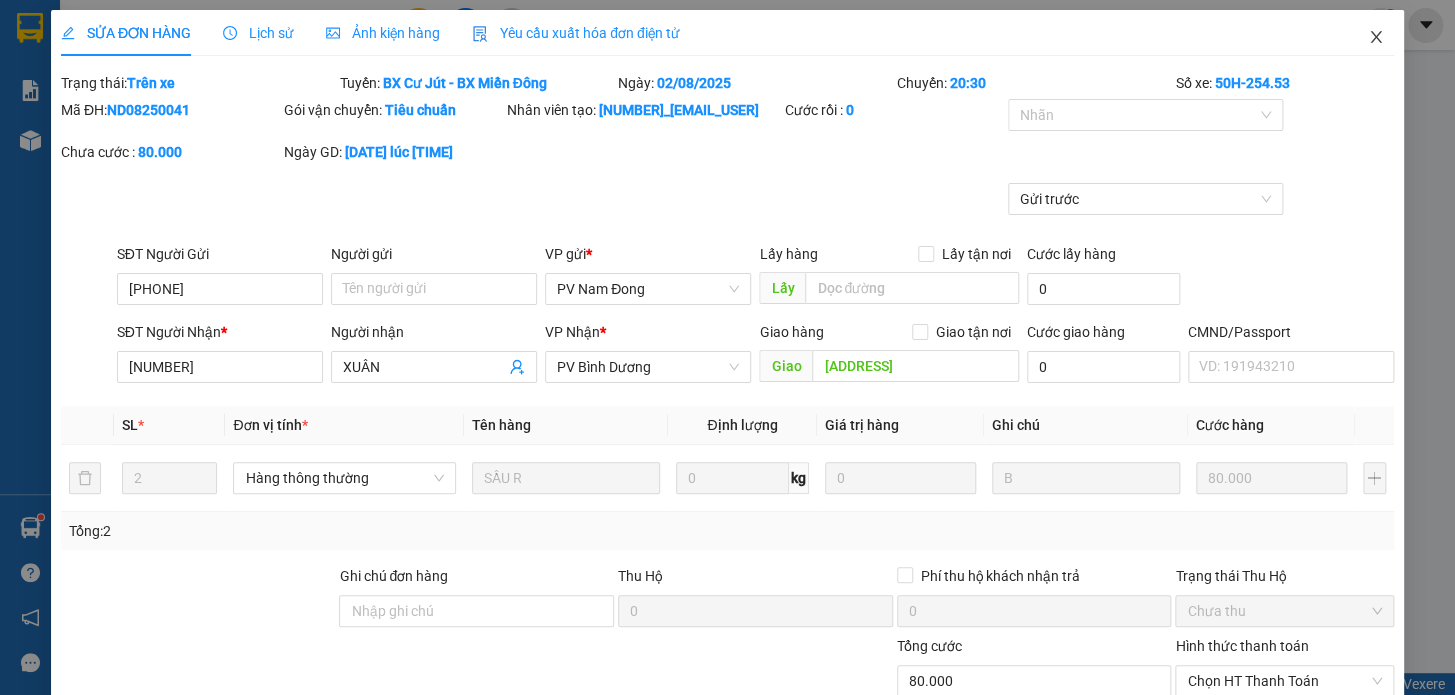 click 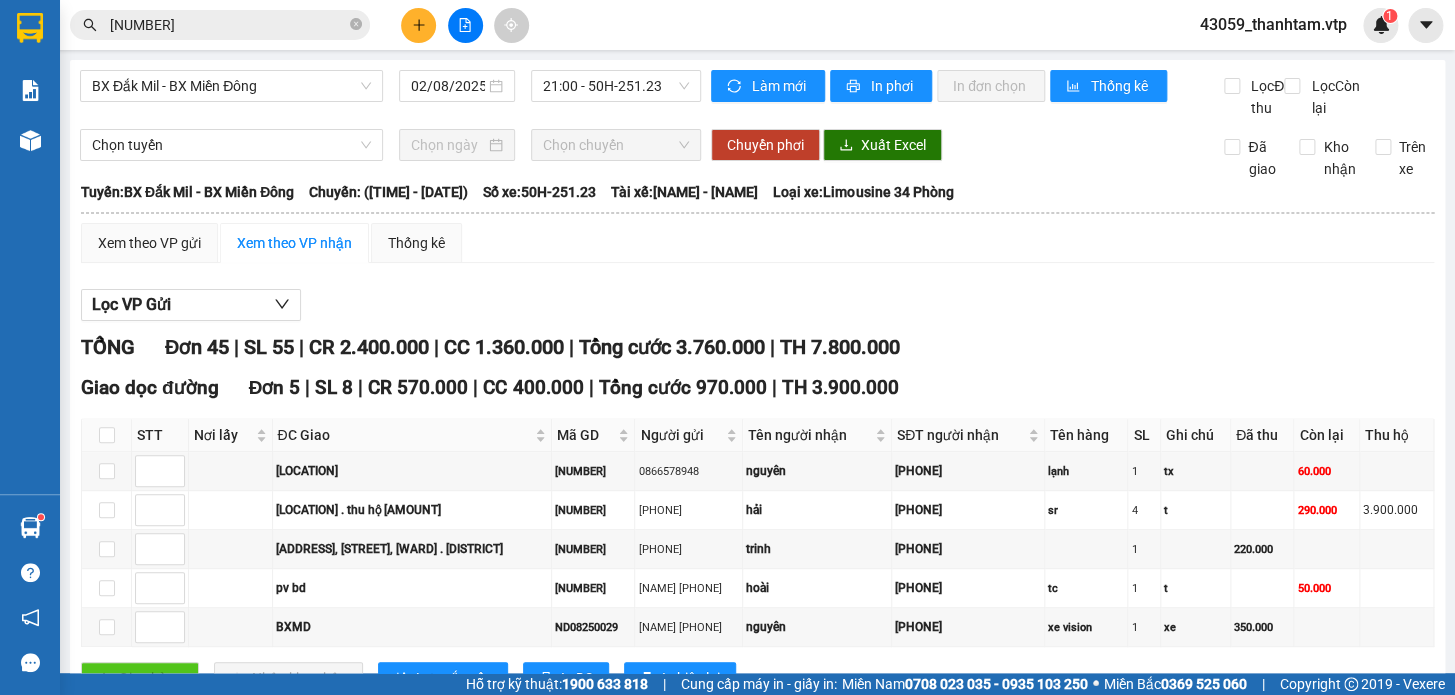 click on "0358692475" at bounding box center [228, 25] 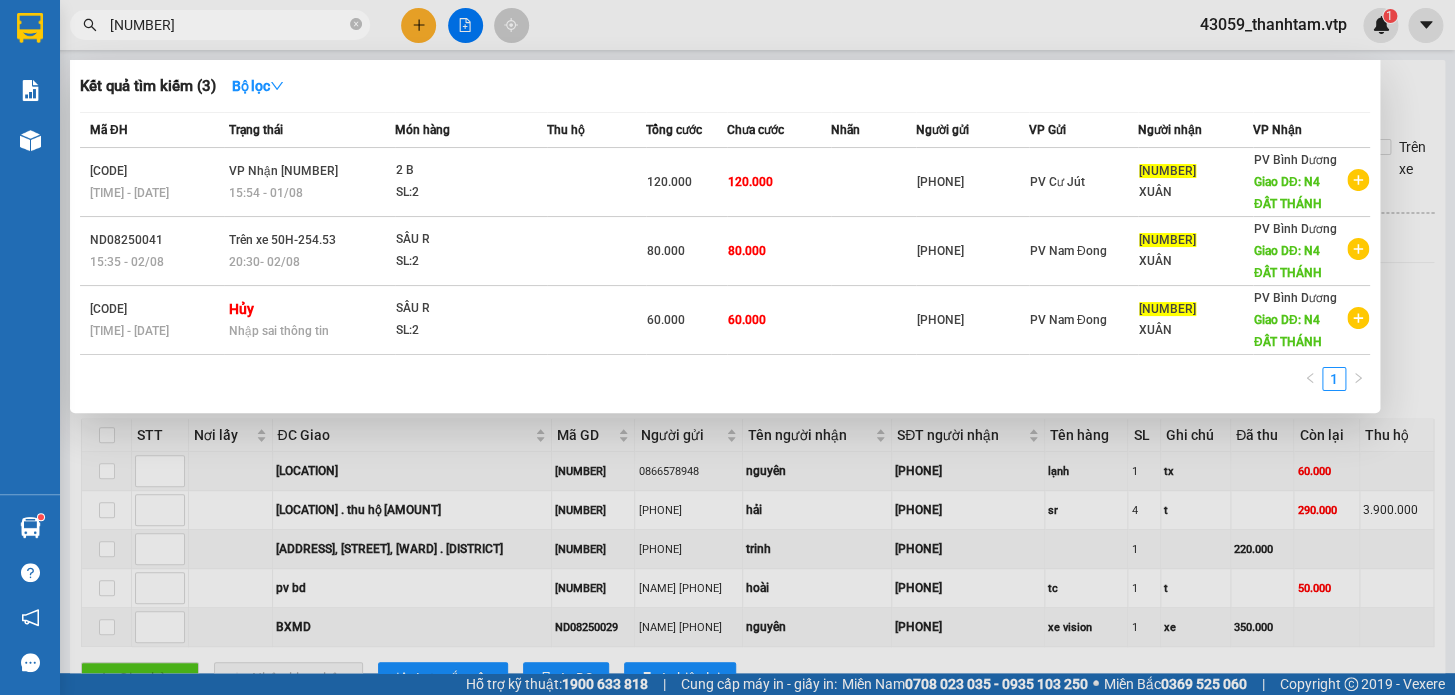 click on "0358692475" at bounding box center [228, 25] 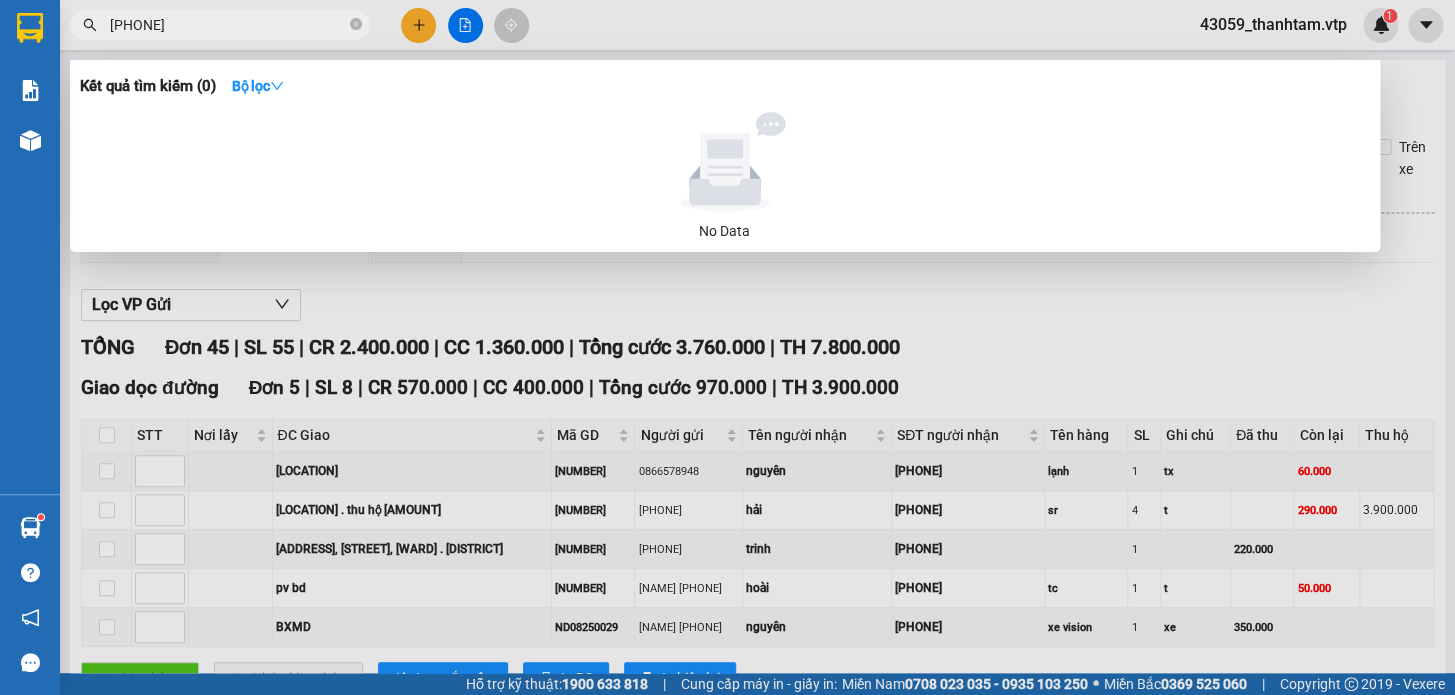 type on "[PHONE]" 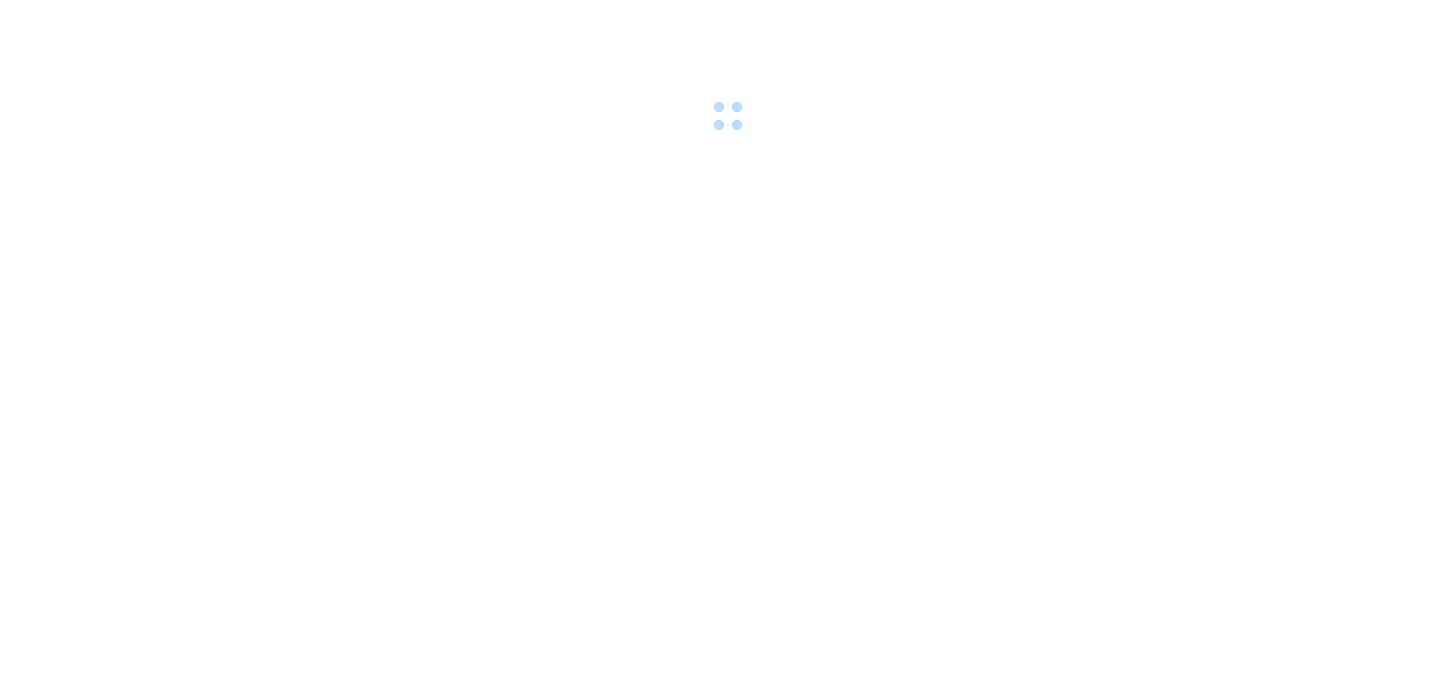 scroll, scrollTop: 0, scrollLeft: 0, axis: both 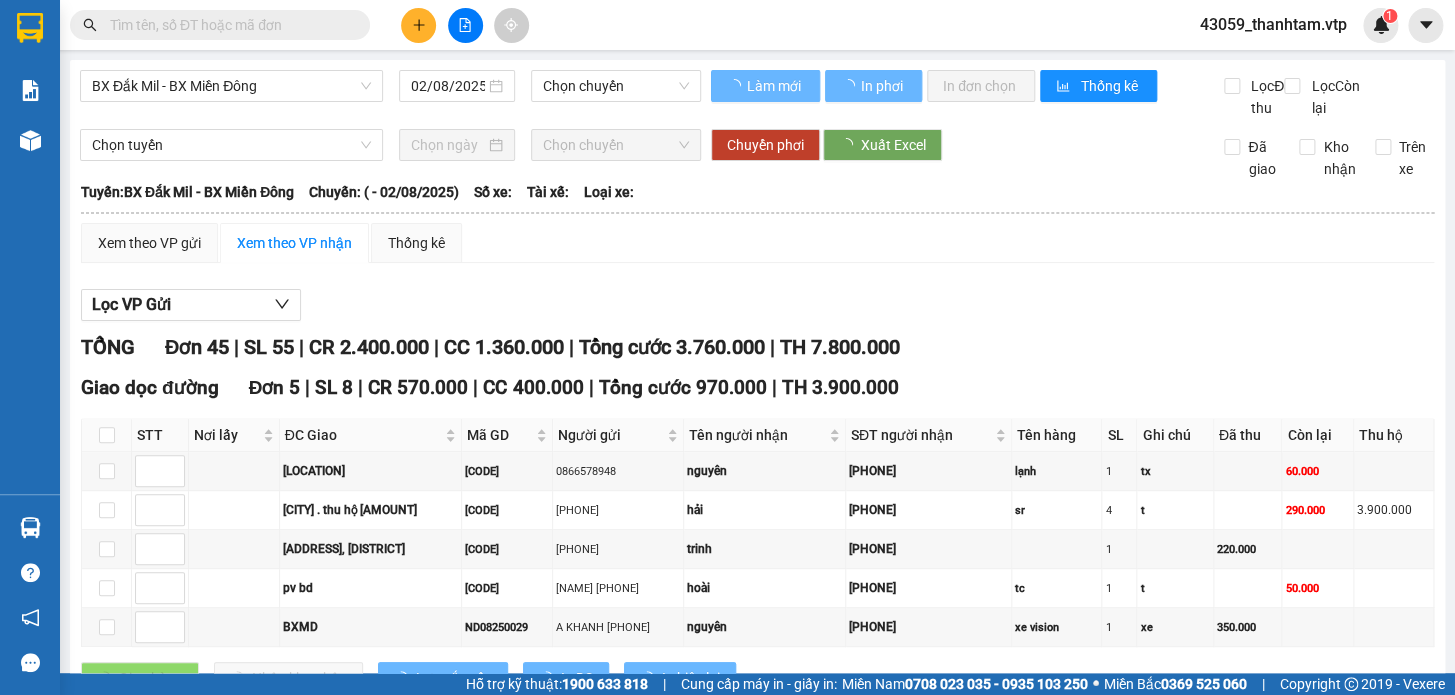 click at bounding box center (228, 25) 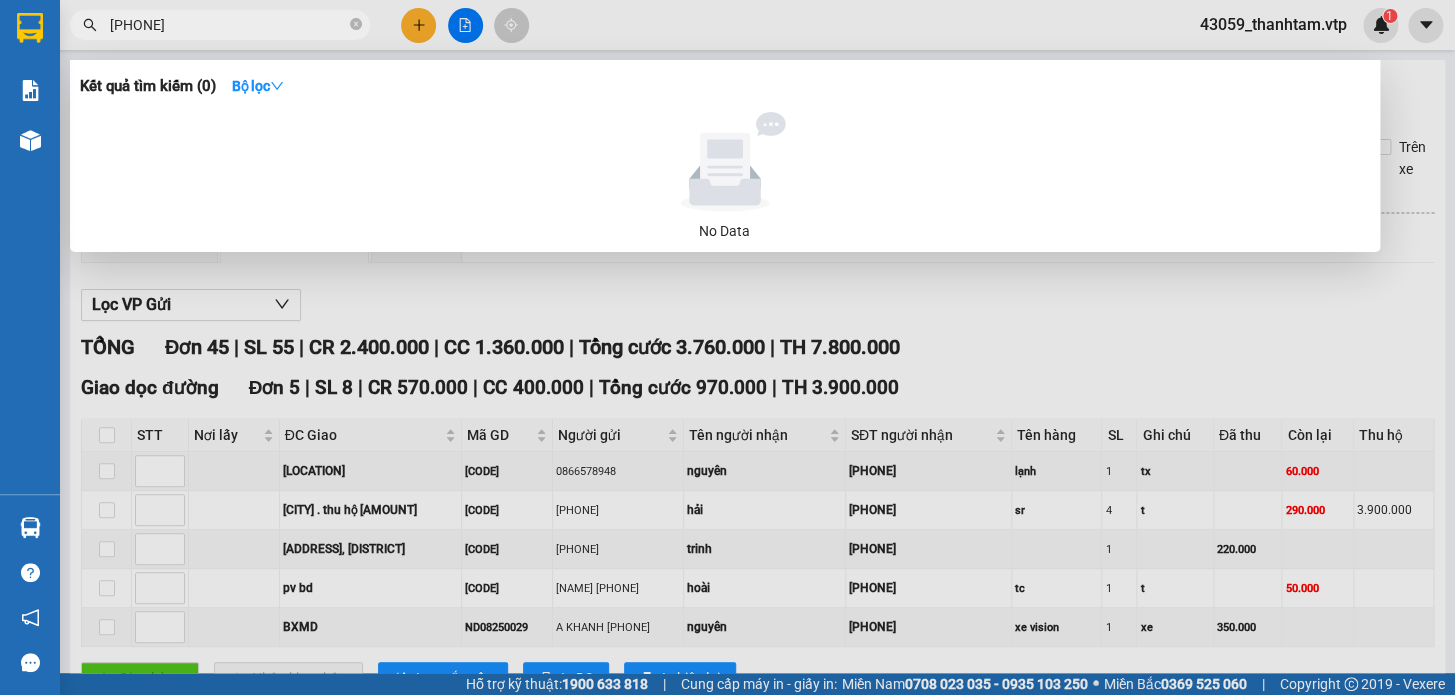 click on "[PHONE]" at bounding box center [228, 25] 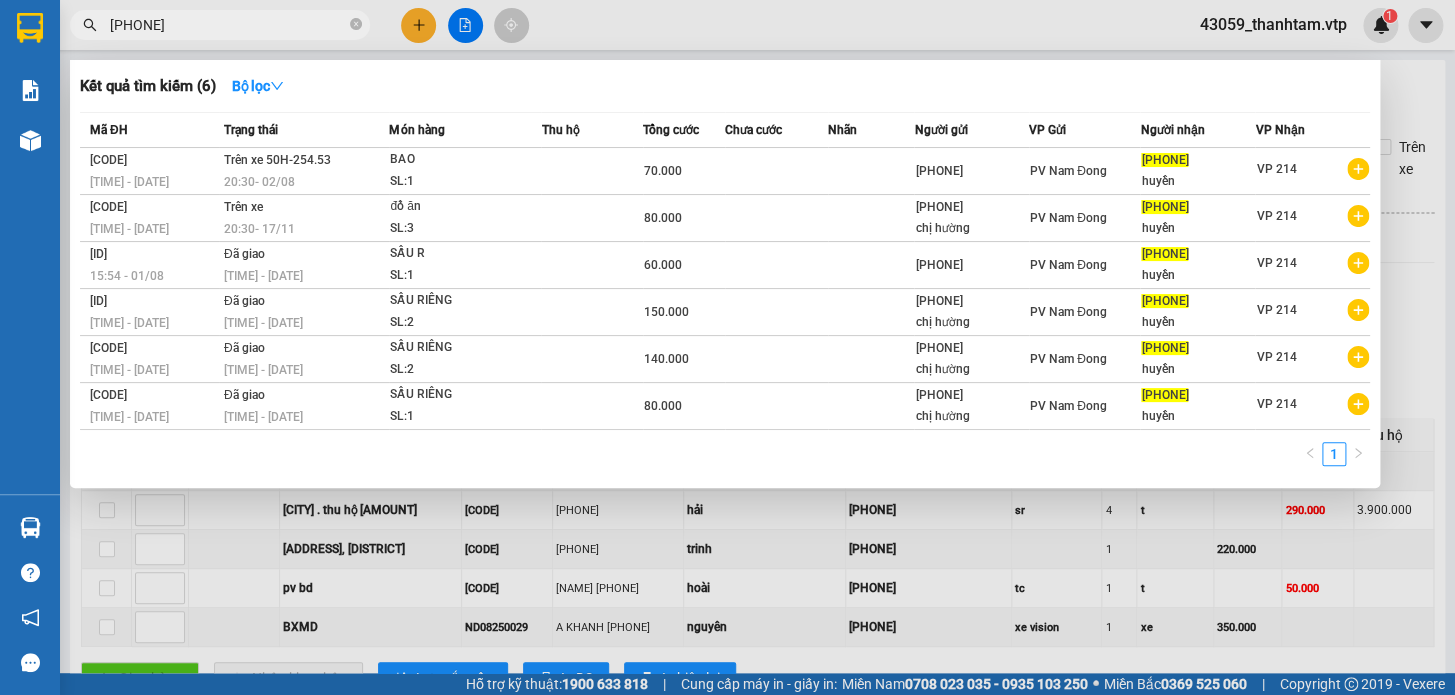 type on "[PHONE]" 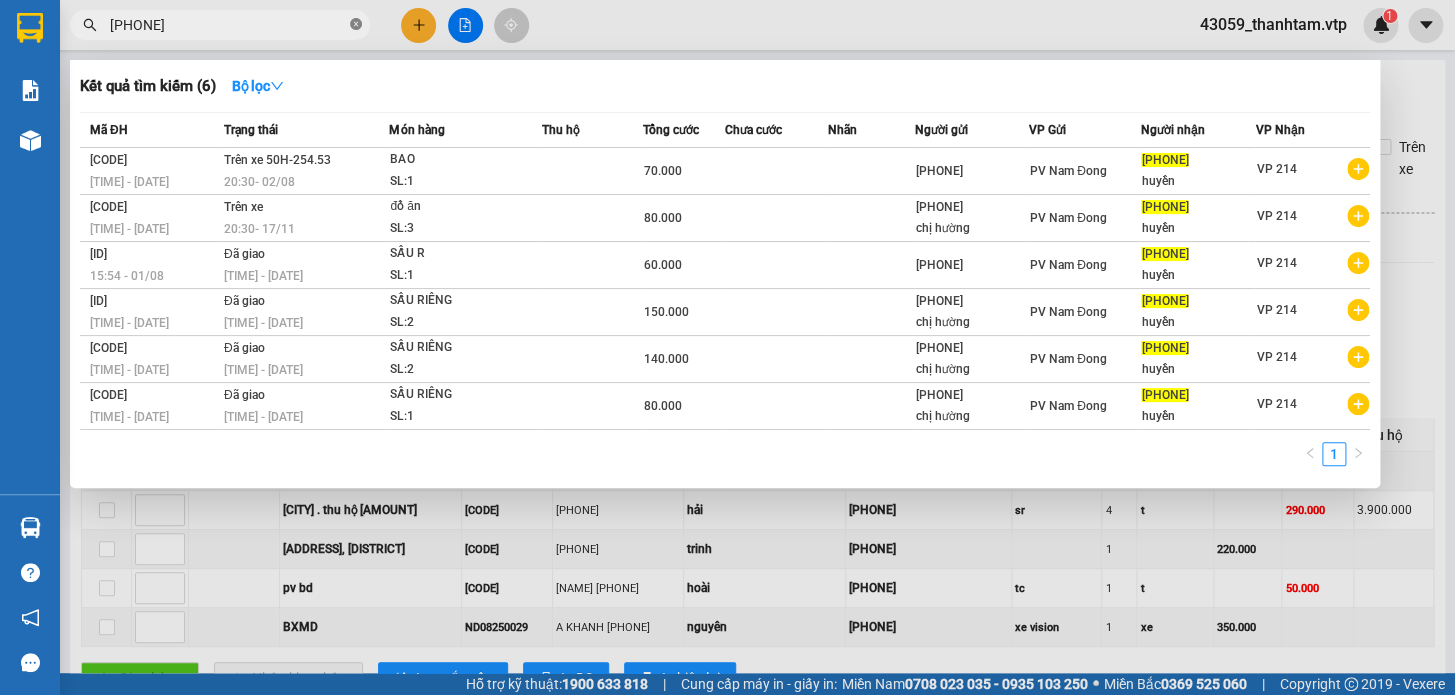 click 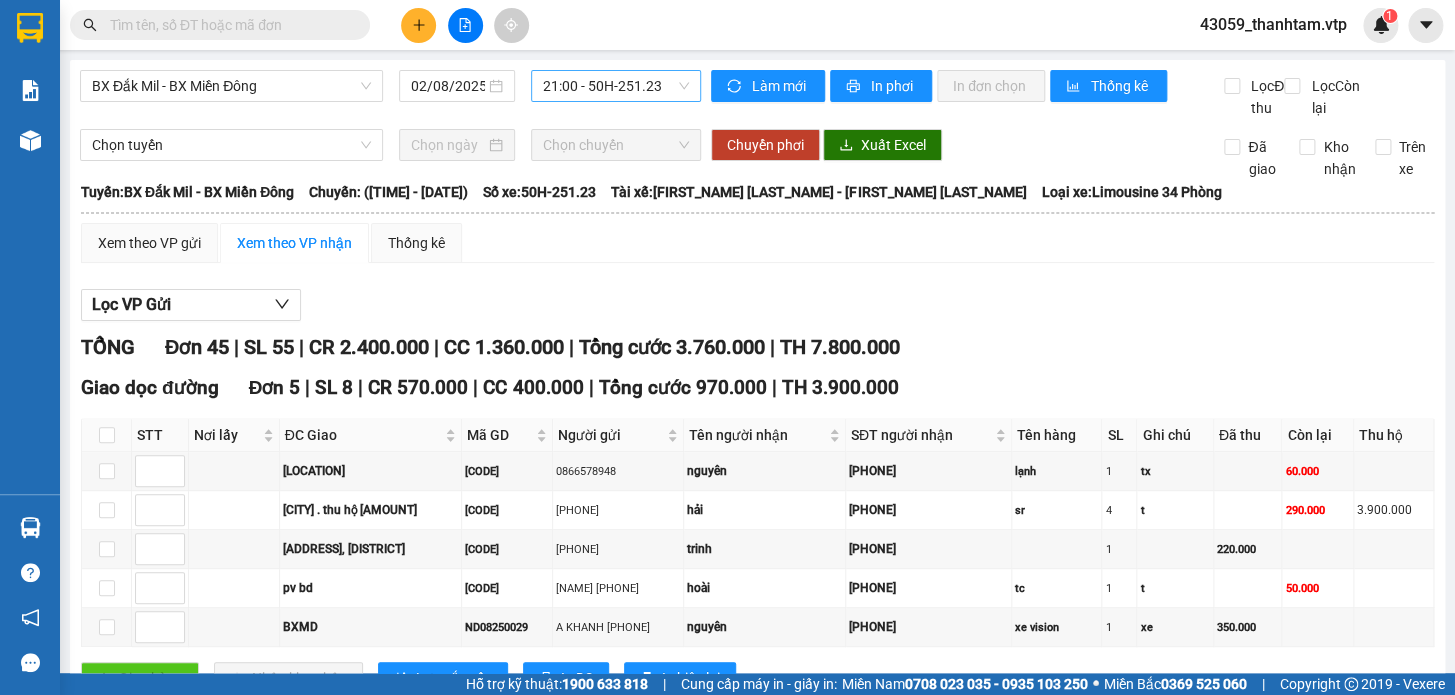 click on "21:00     - 50H-251.23" at bounding box center [616, 86] 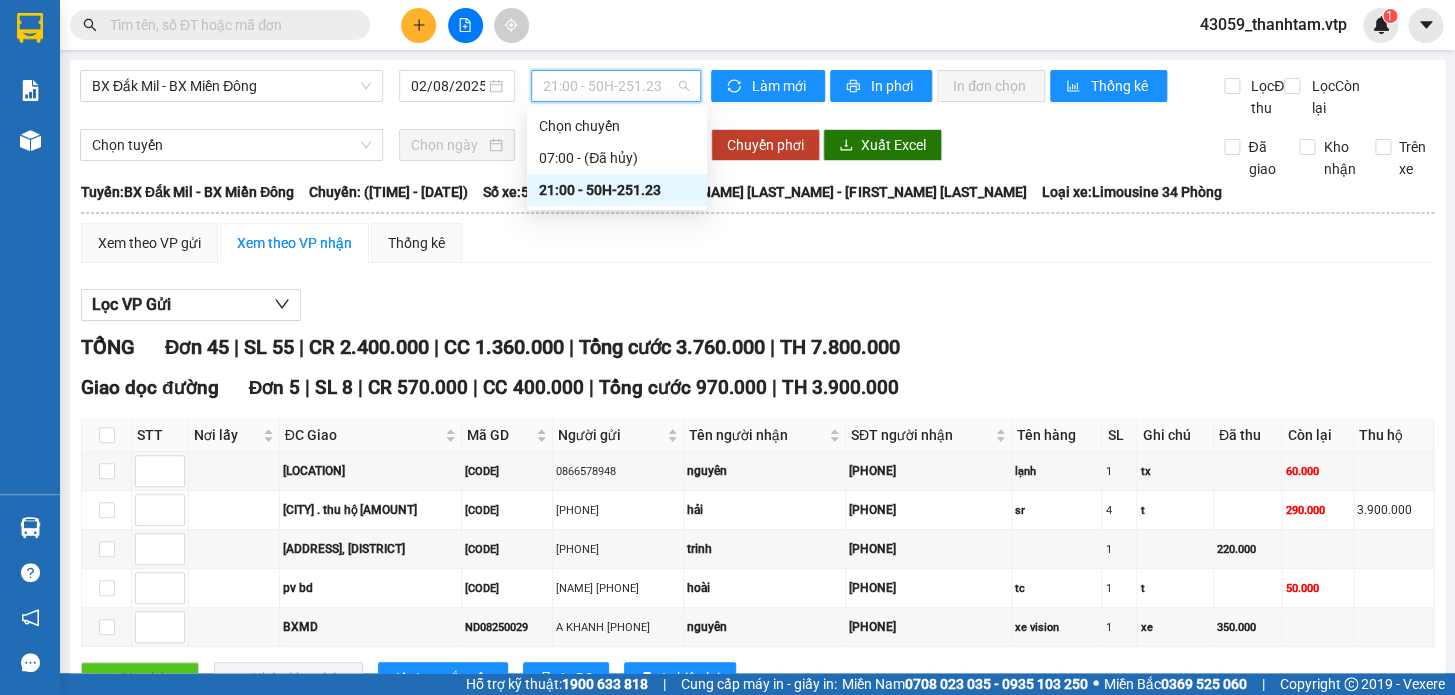 click on "21:00     - 50H-251.23" at bounding box center [616, 86] 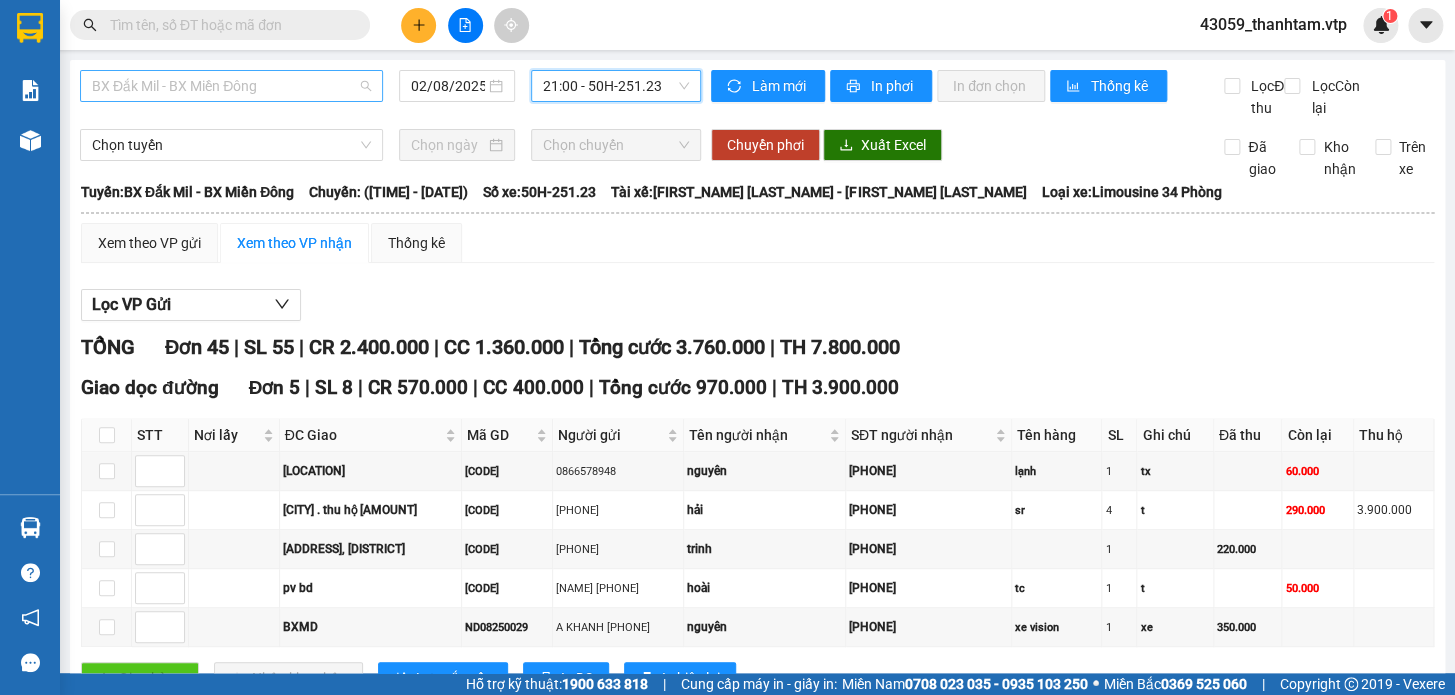 scroll, scrollTop: 1056, scrollLeft: 0, axis: vertical 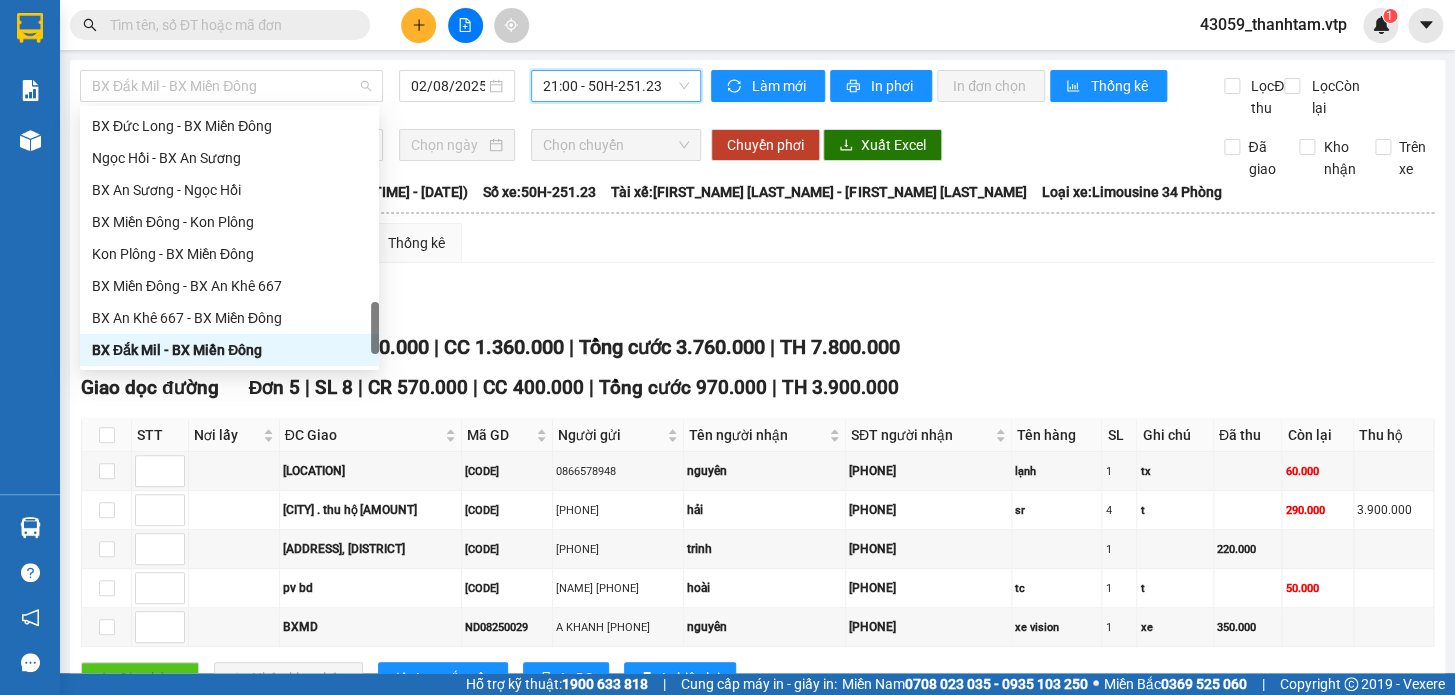 drag, startPoint x: 157, startPoint y: 87, endPoint x: 42, endPoint y: 89, distance: 115.01739 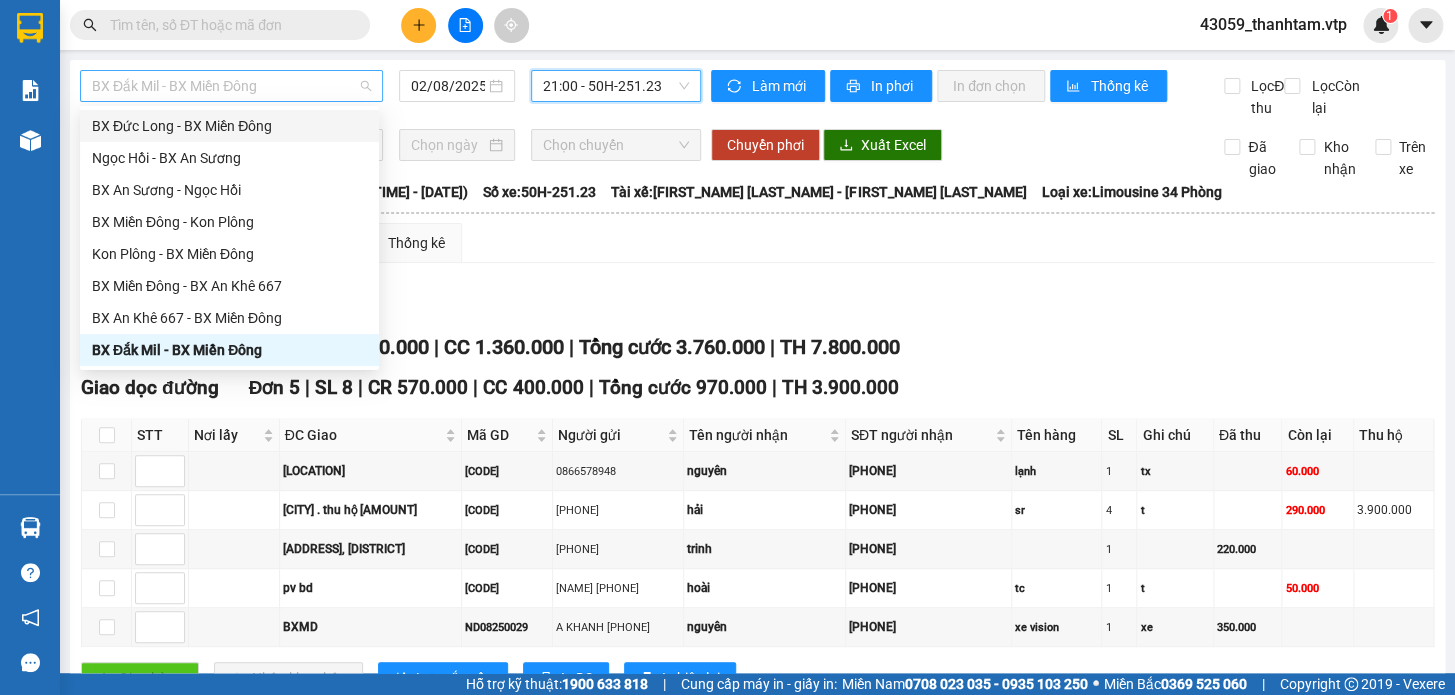 click on "BX Đắk Mil - BX Miền Đông" at bounding box center [231, 86] 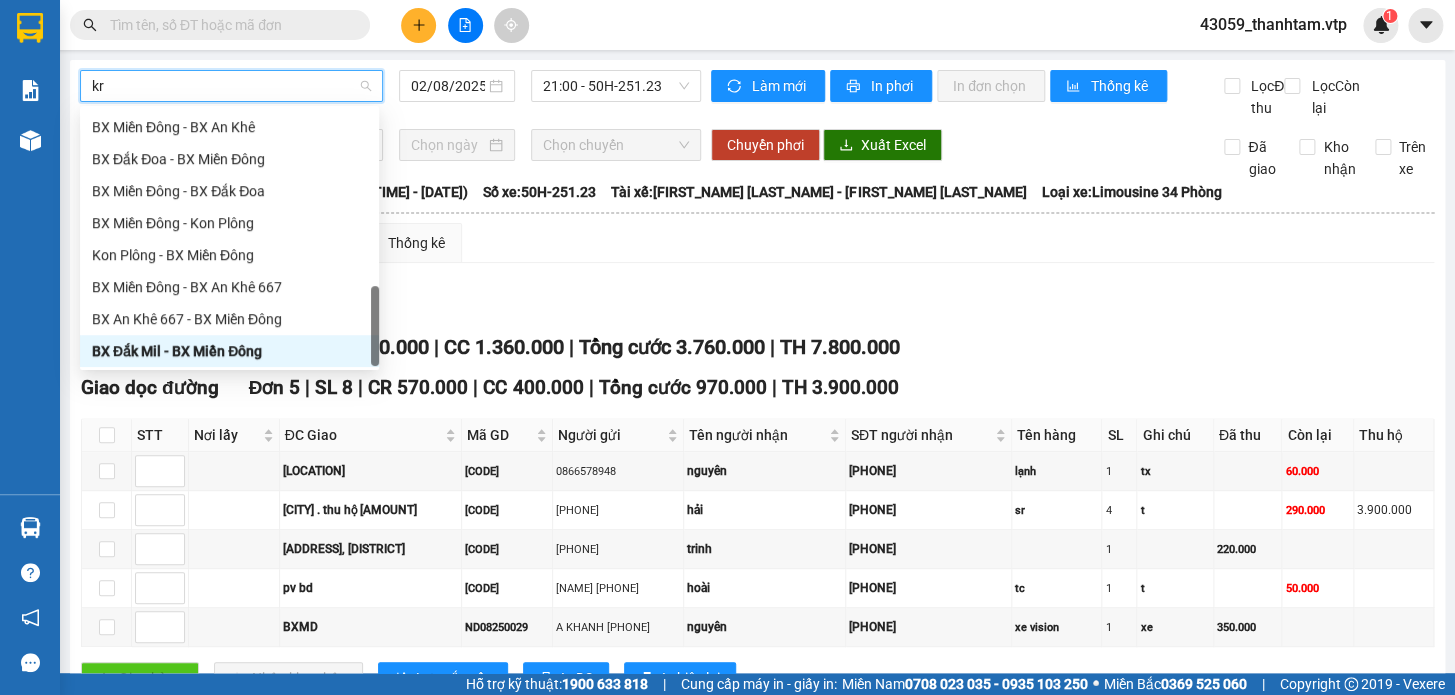 scroll, scrollTop: 0, scrollLeft: 0, axis: both 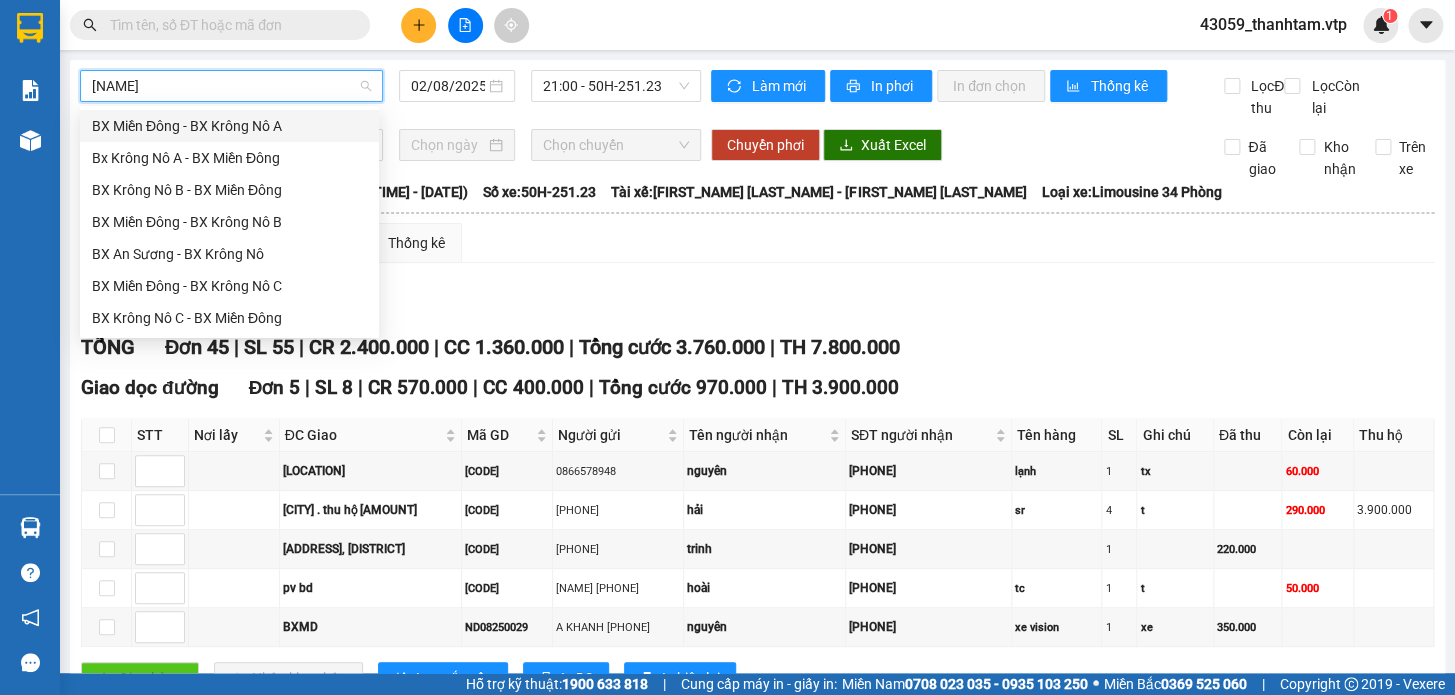 type on "[LOCATION]" 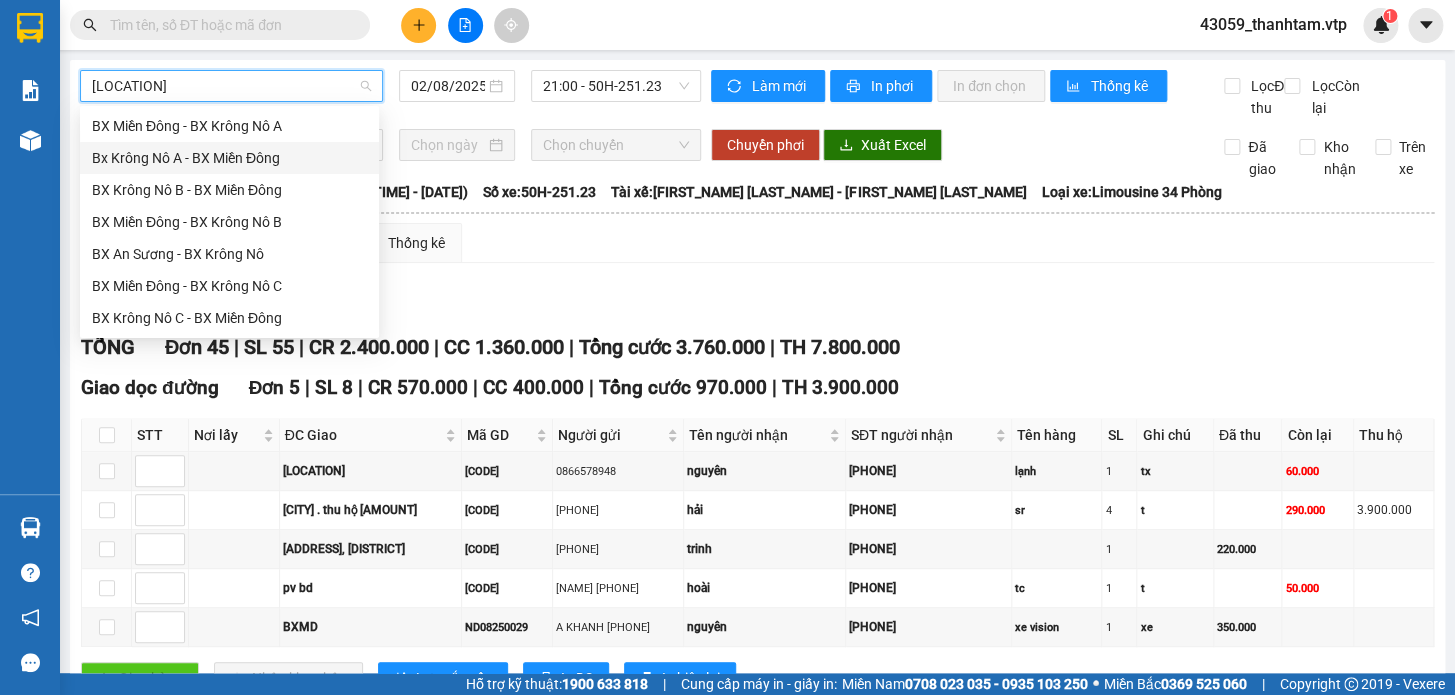 click on "Bx Krông Nô A - BX Miền Đông" at bounding box center (229, 158) 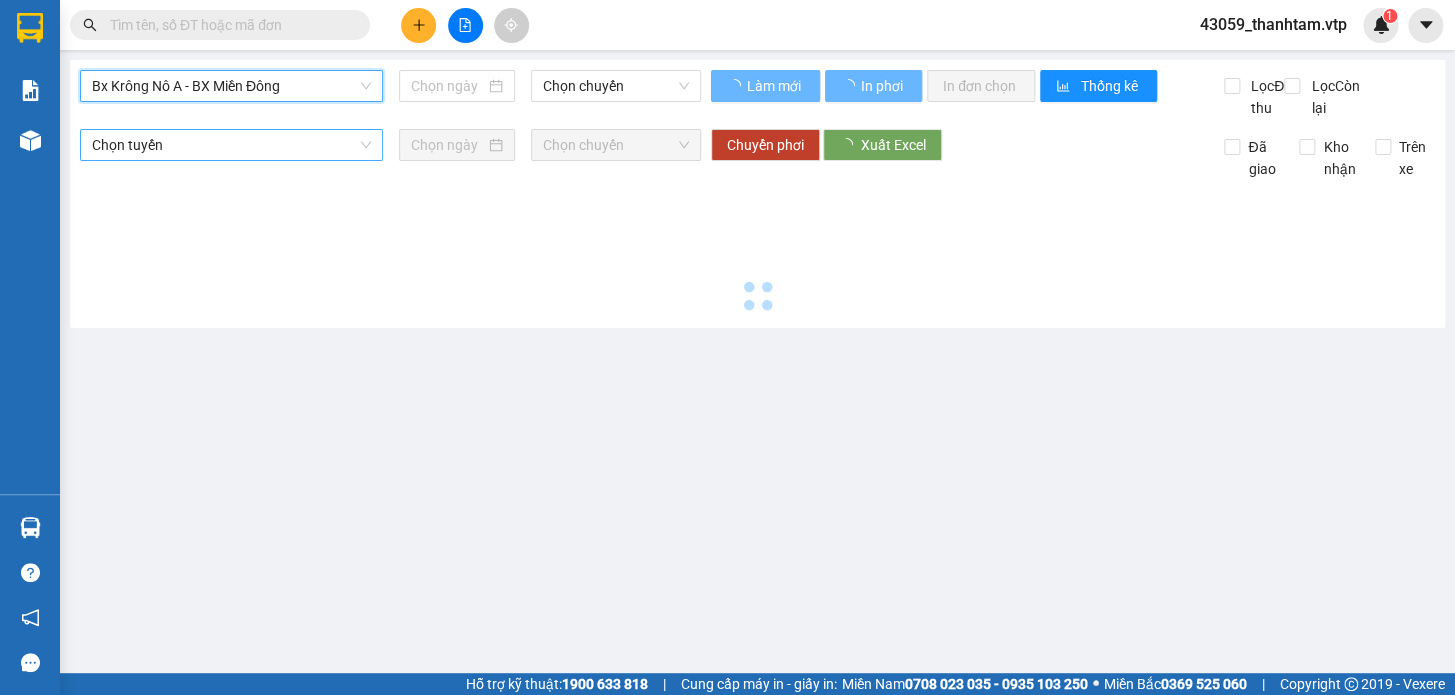 type on "02/08/2025" 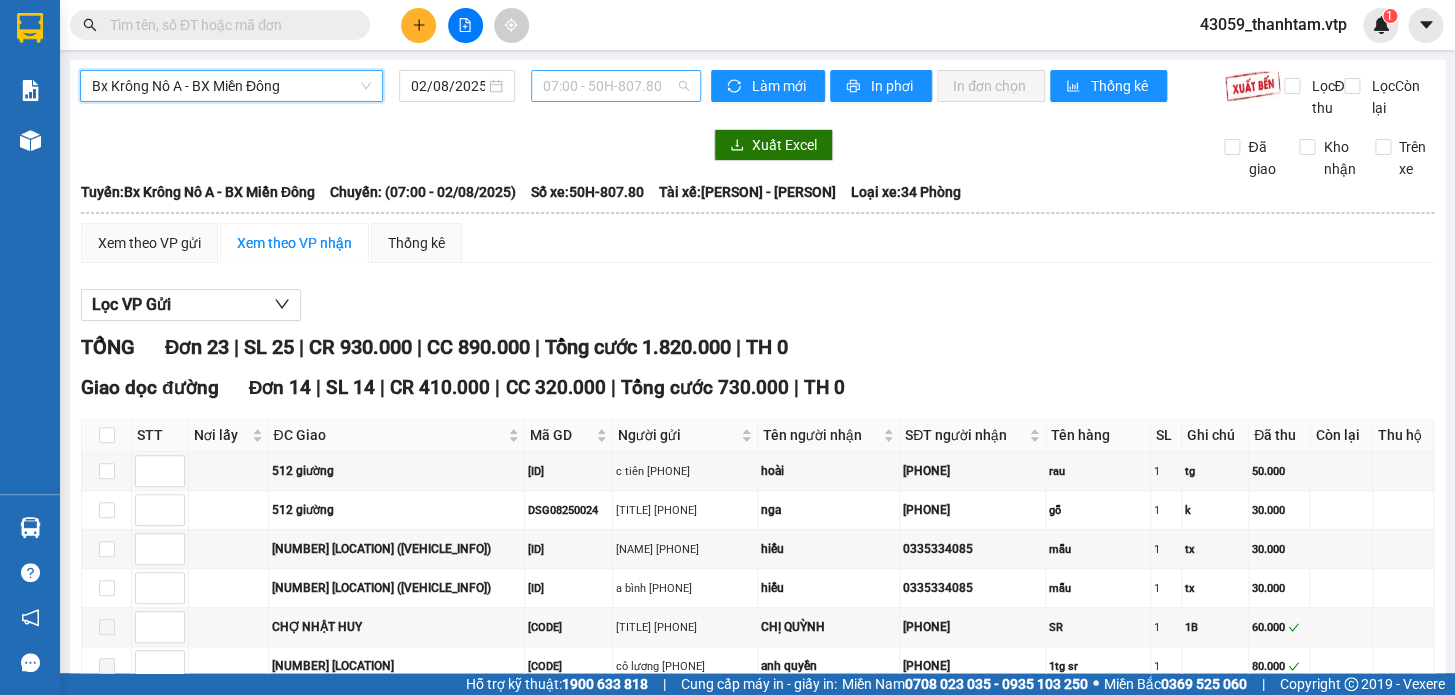 click on "07:00     - 50H-807.80" at bounding box center [616, 86] 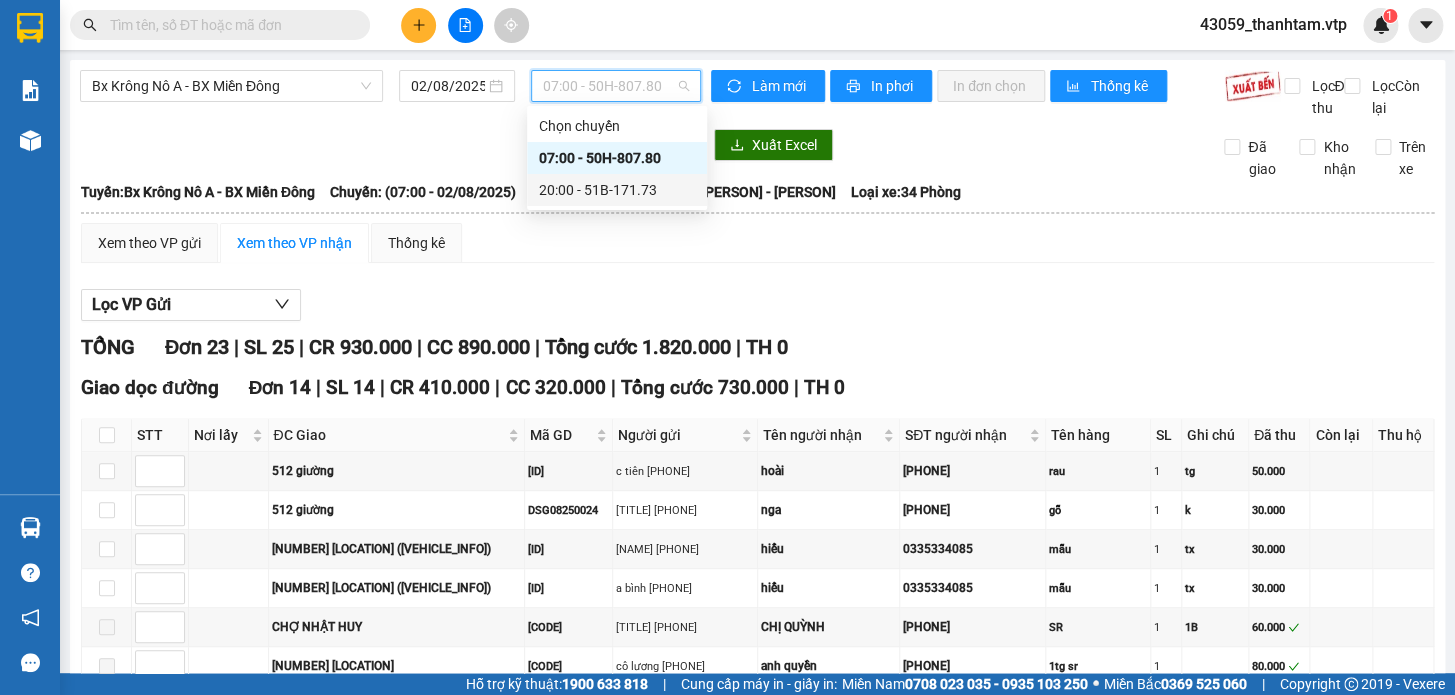 click on "[TIME] - [NUMBER]" at bounding box center (617, 190) 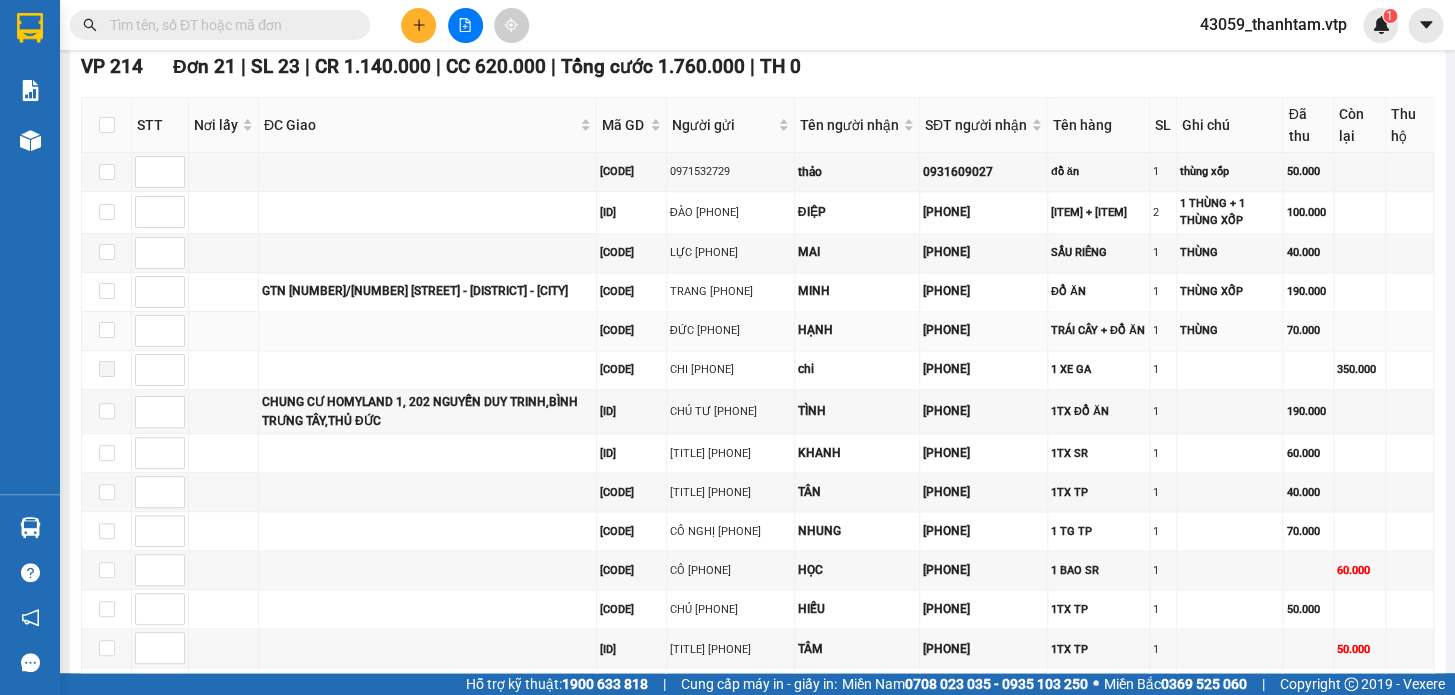 scroll, scrollTop: 1000, scrollLeft: 0, axis: vertical 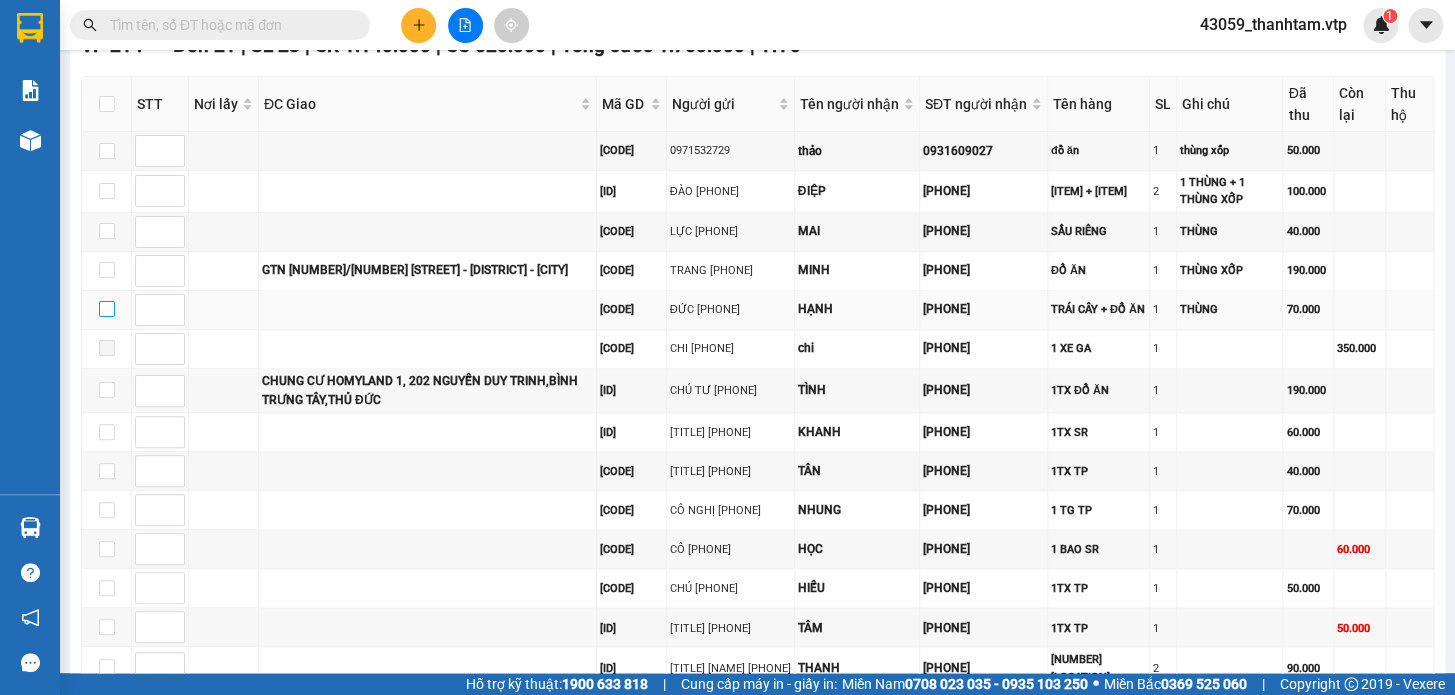 click at bounding box center [107, 309] 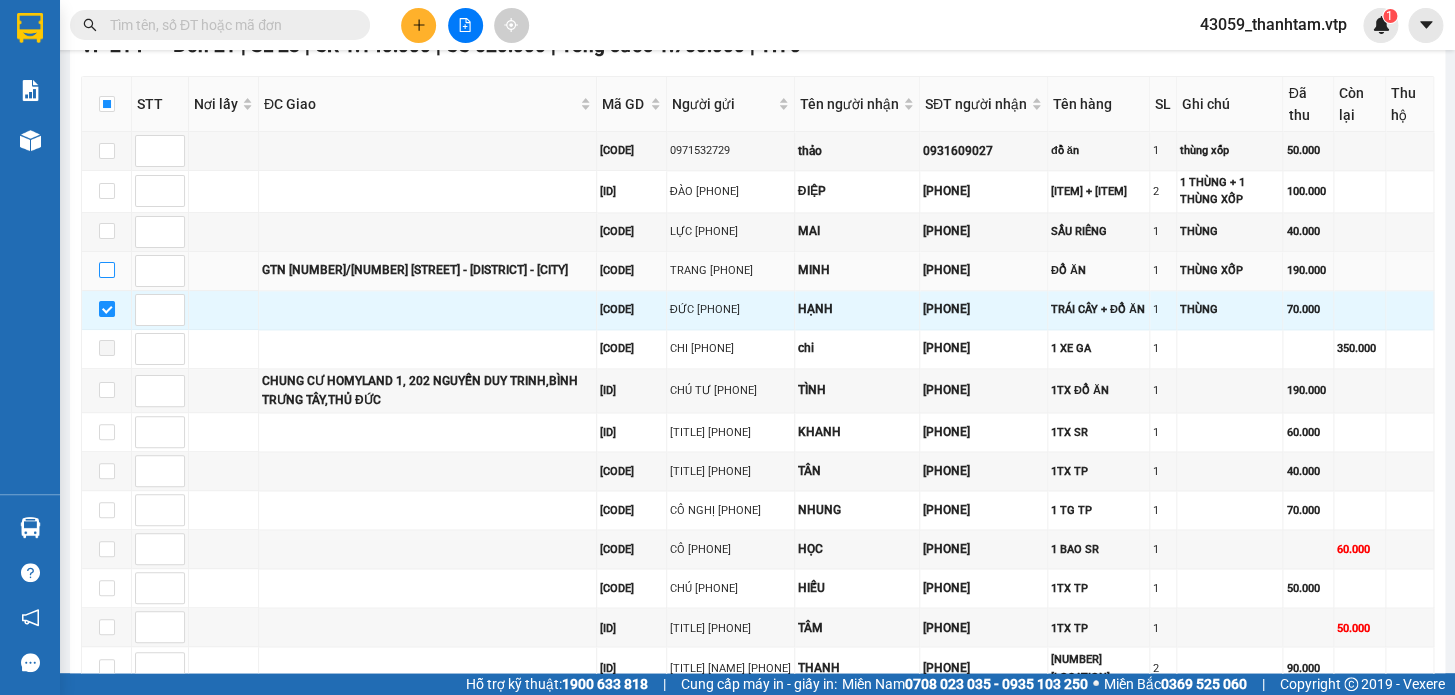 click at bounding box center (107, 270) 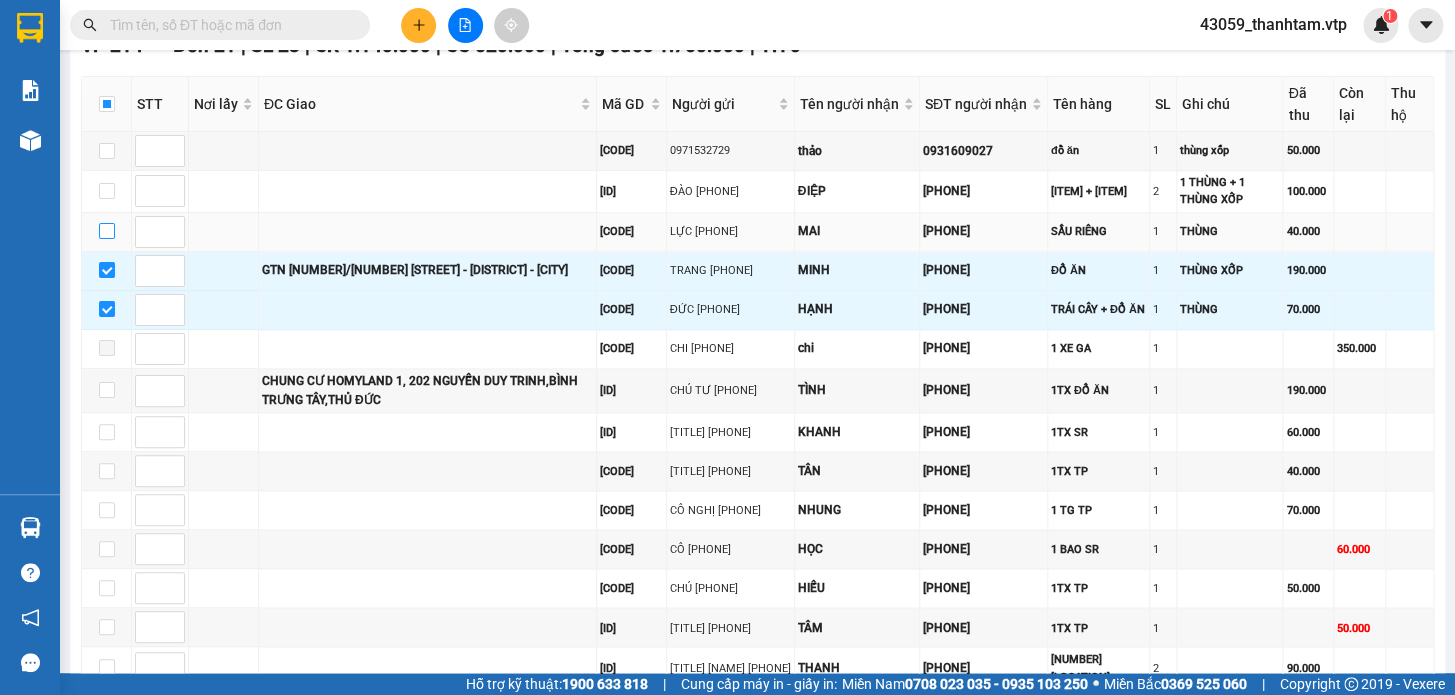 click at bounding box center [107, 231] 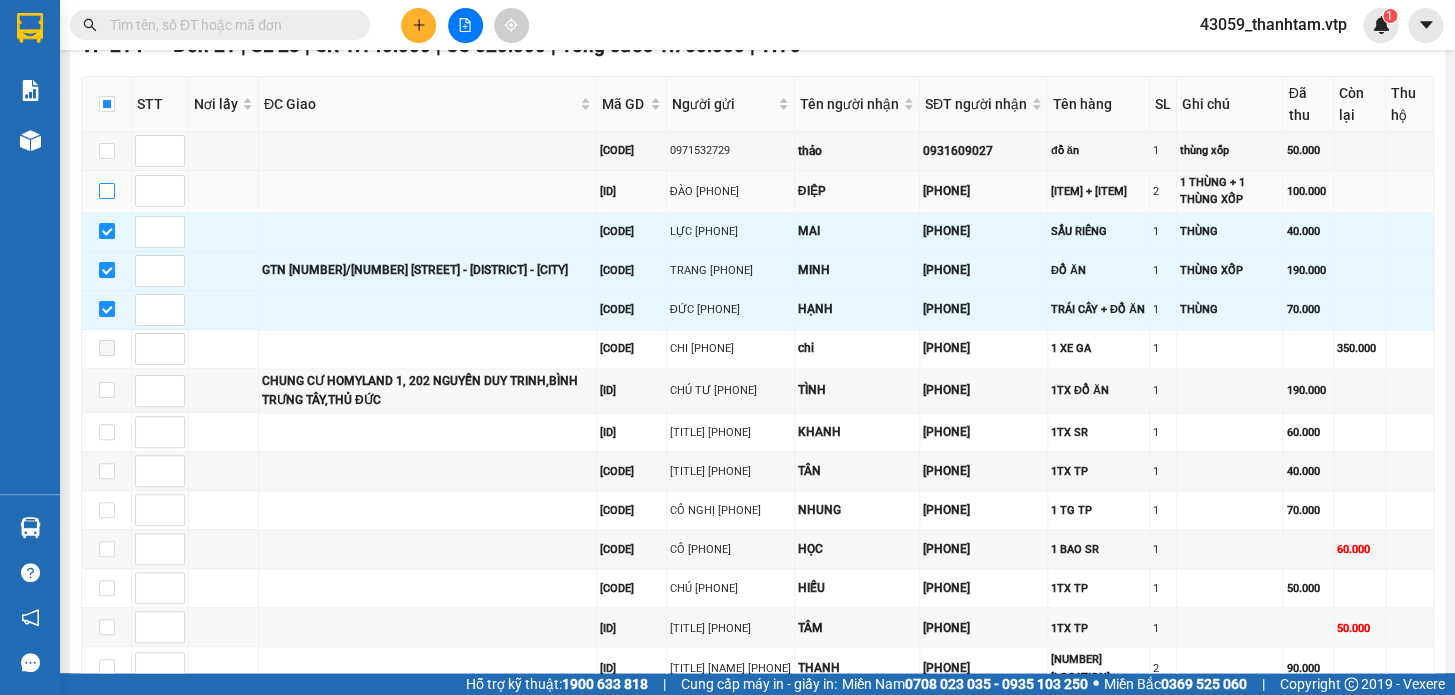 click at bounding box center (107, 191) 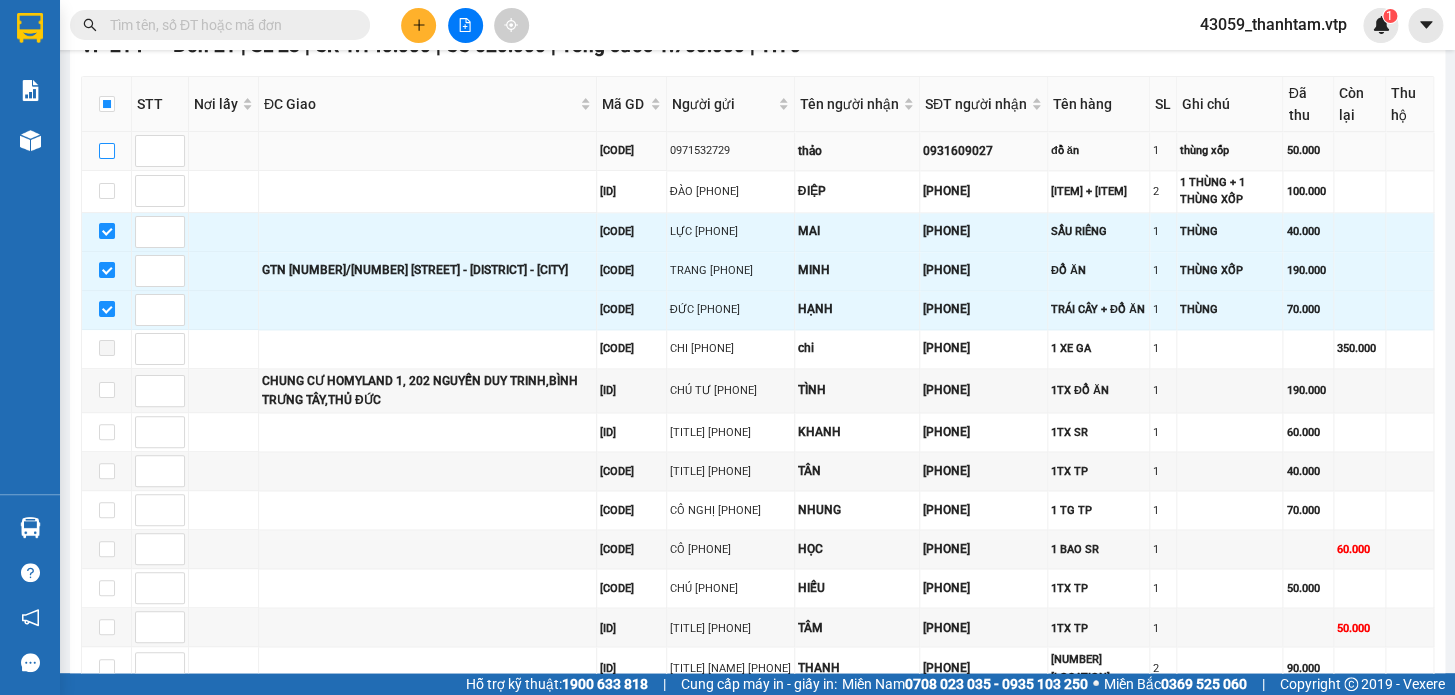 click at bounding box center [107, 151] 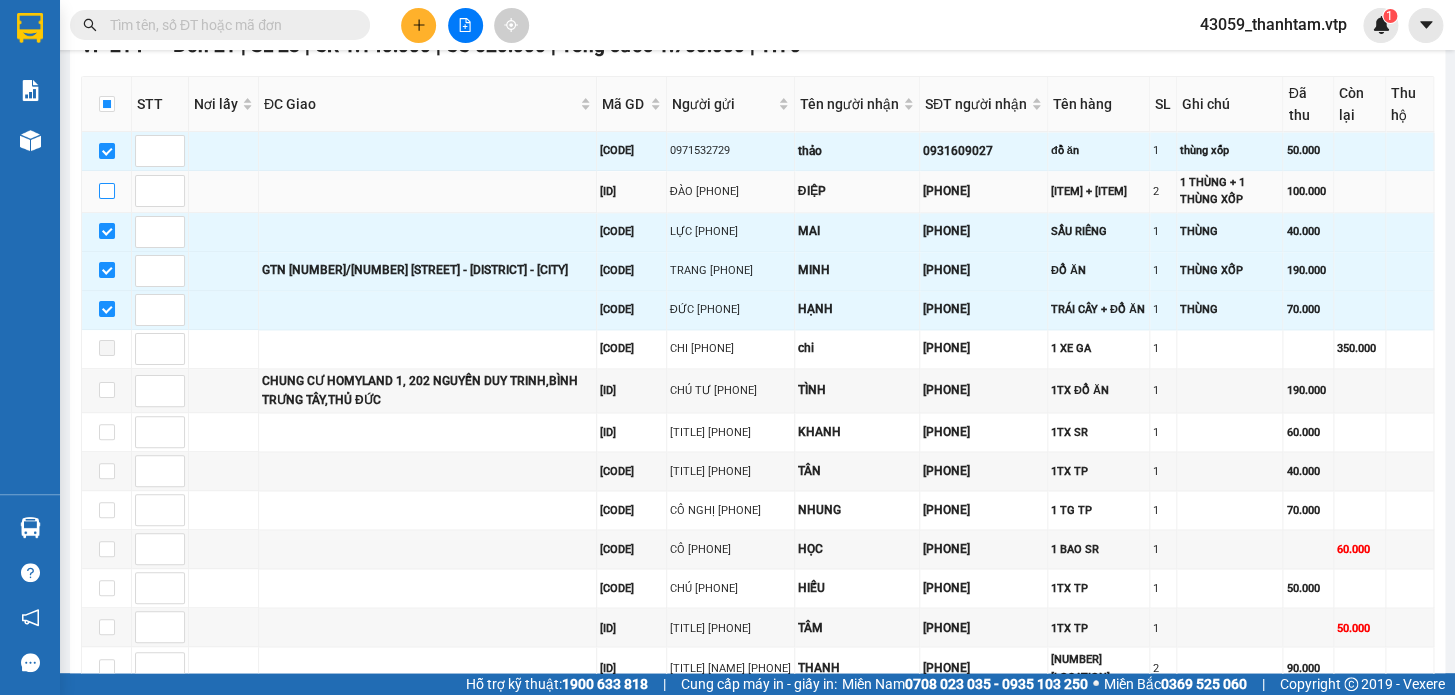 click at bounding box center [107, 191] 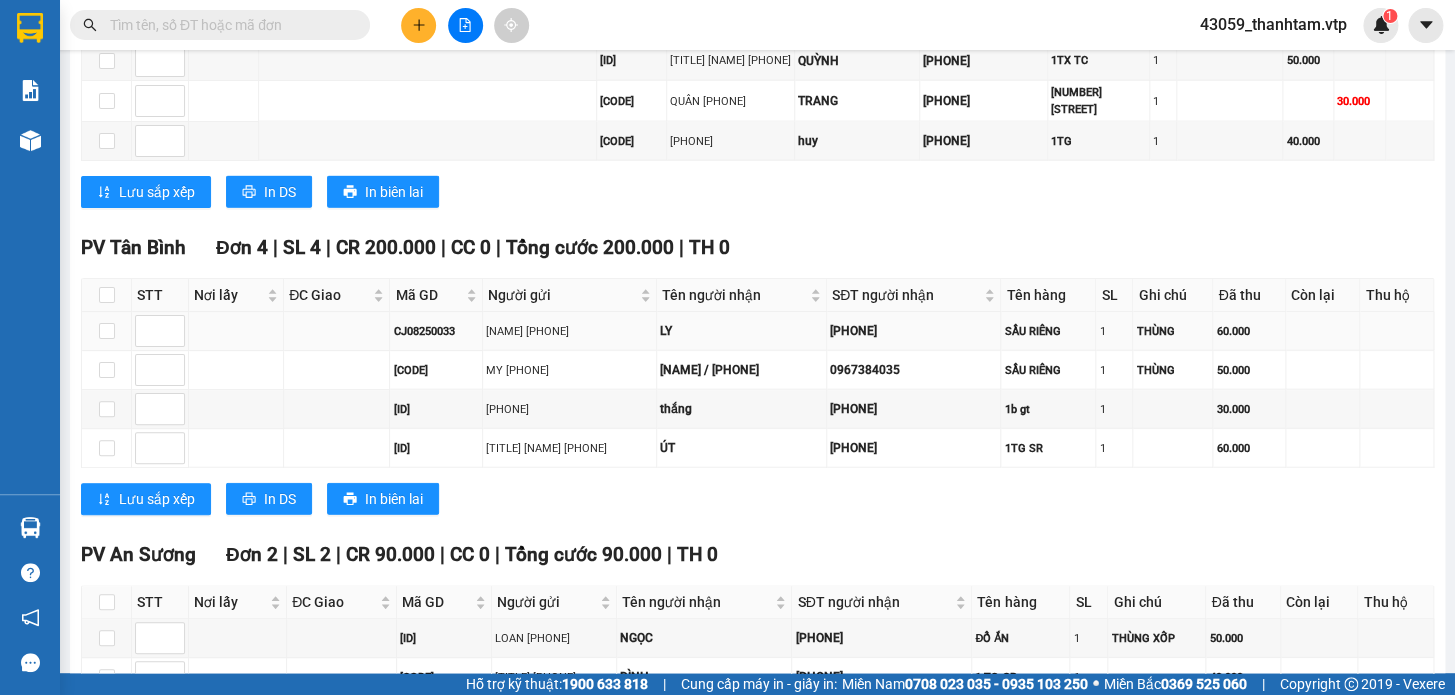scroll, scrollTop: 1818, scrollLeft: 0, axis: vertical 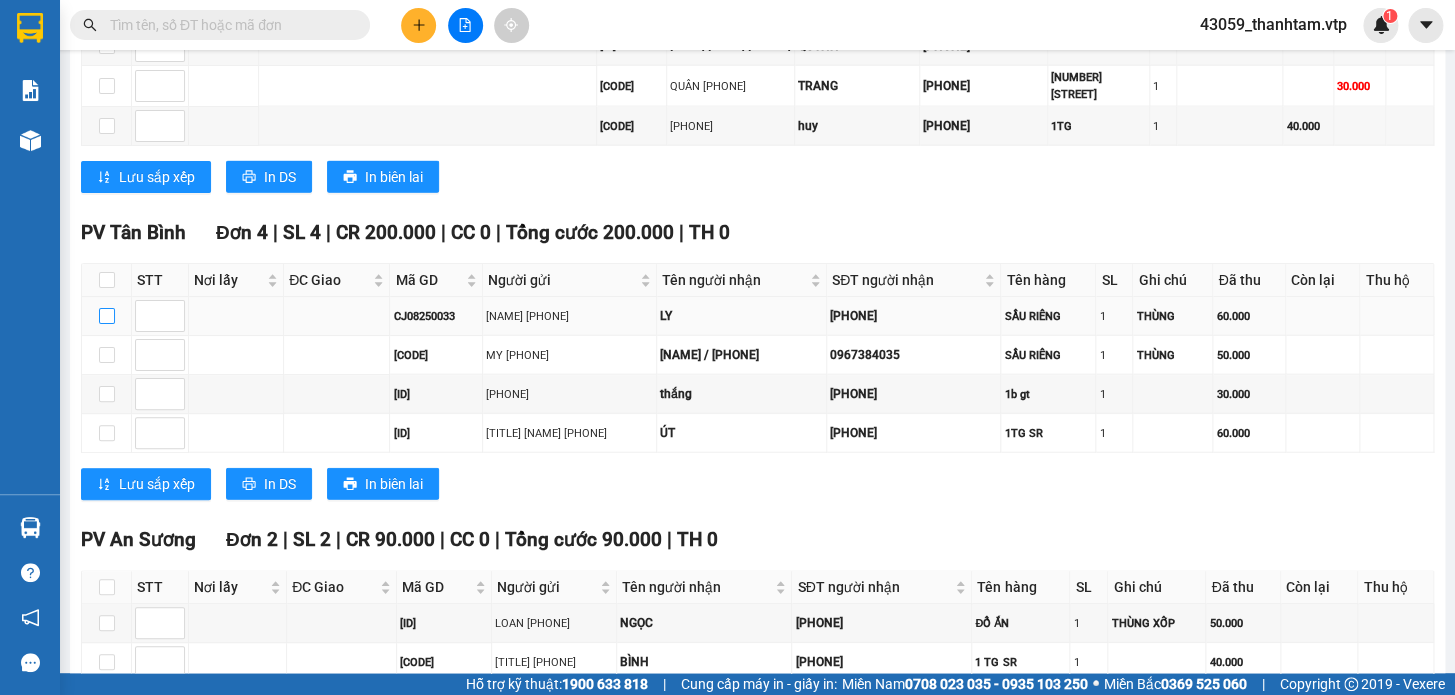 click at bounding box center [107, 316] 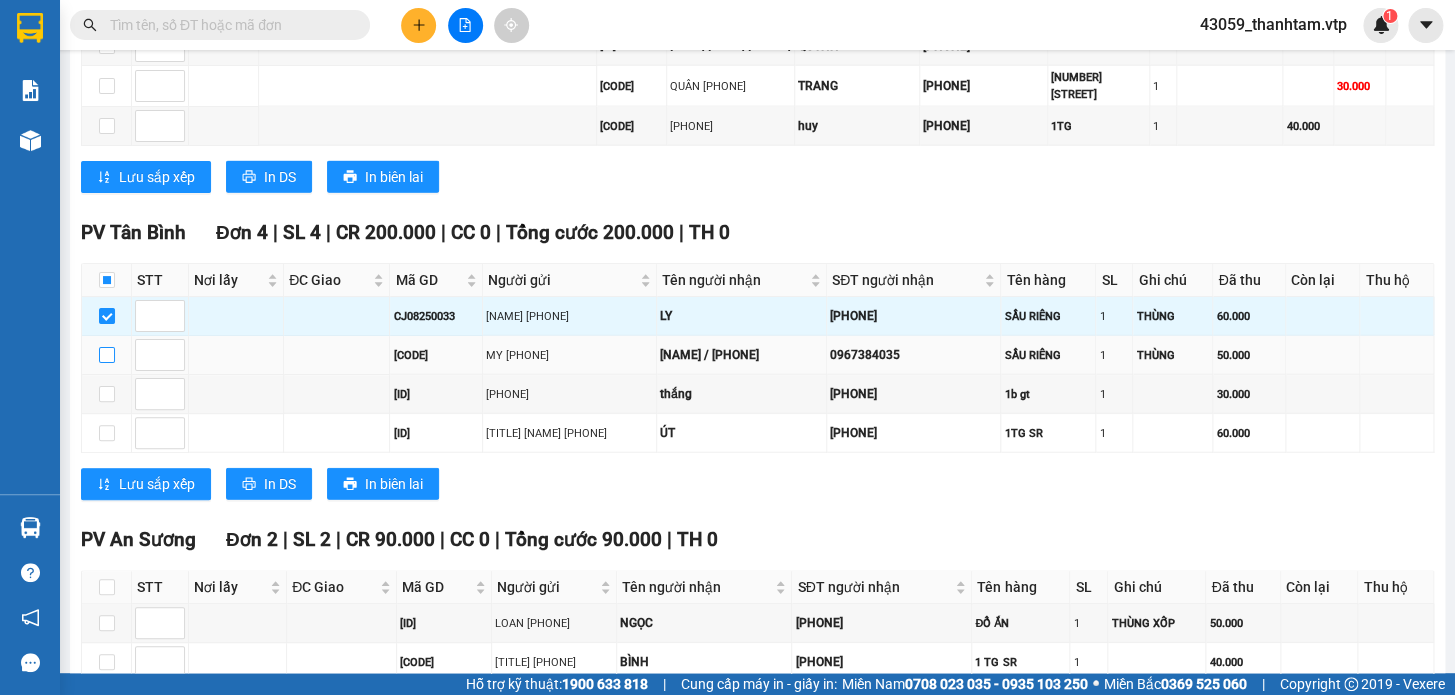 click at bounding box center [107, 355] 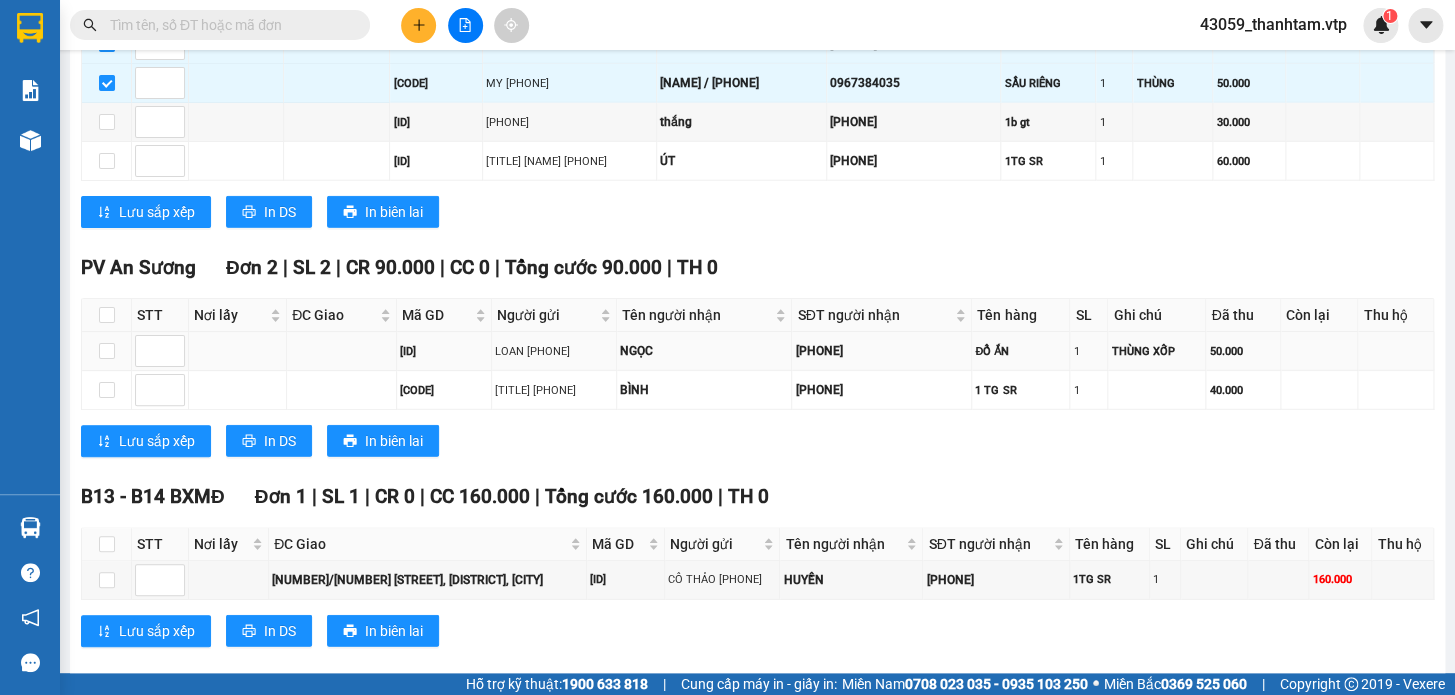 scroll, scrollTop: 2132, scrollLeft: 0, axis: vertical 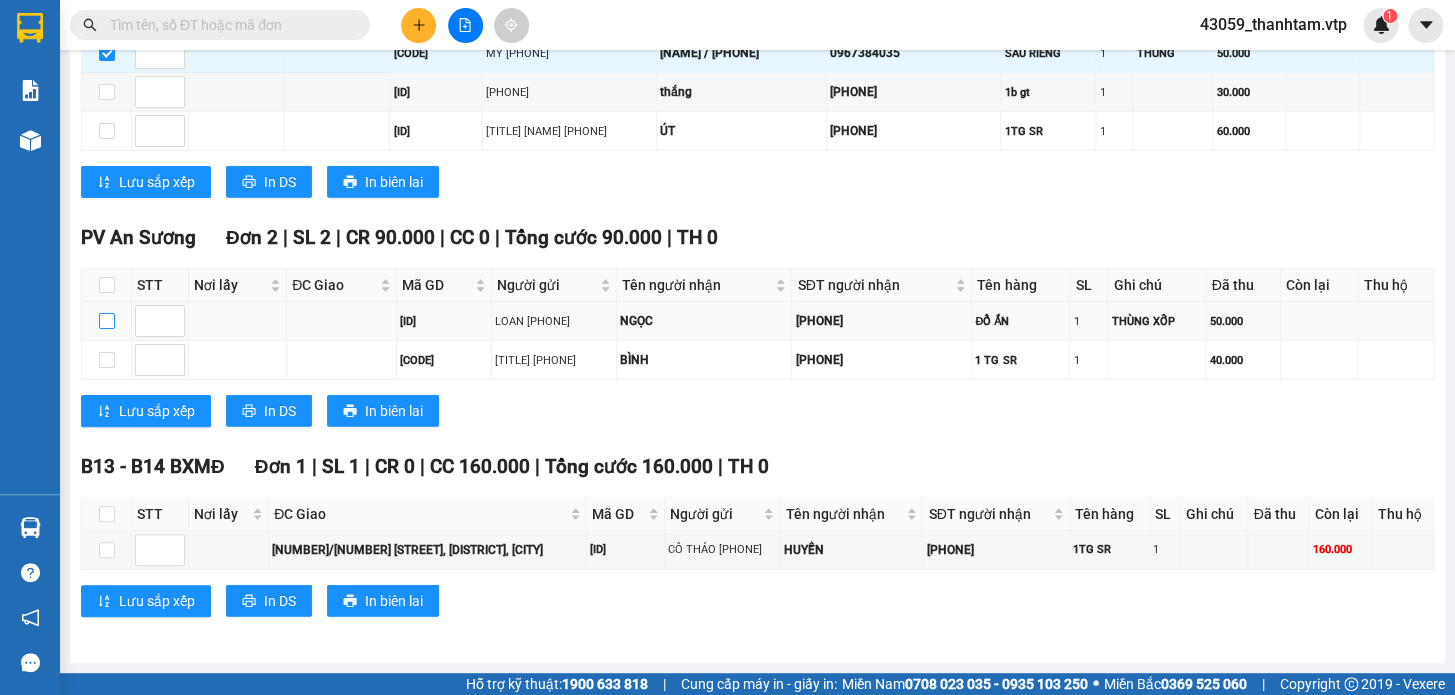 click at bounding box center [107, 321] 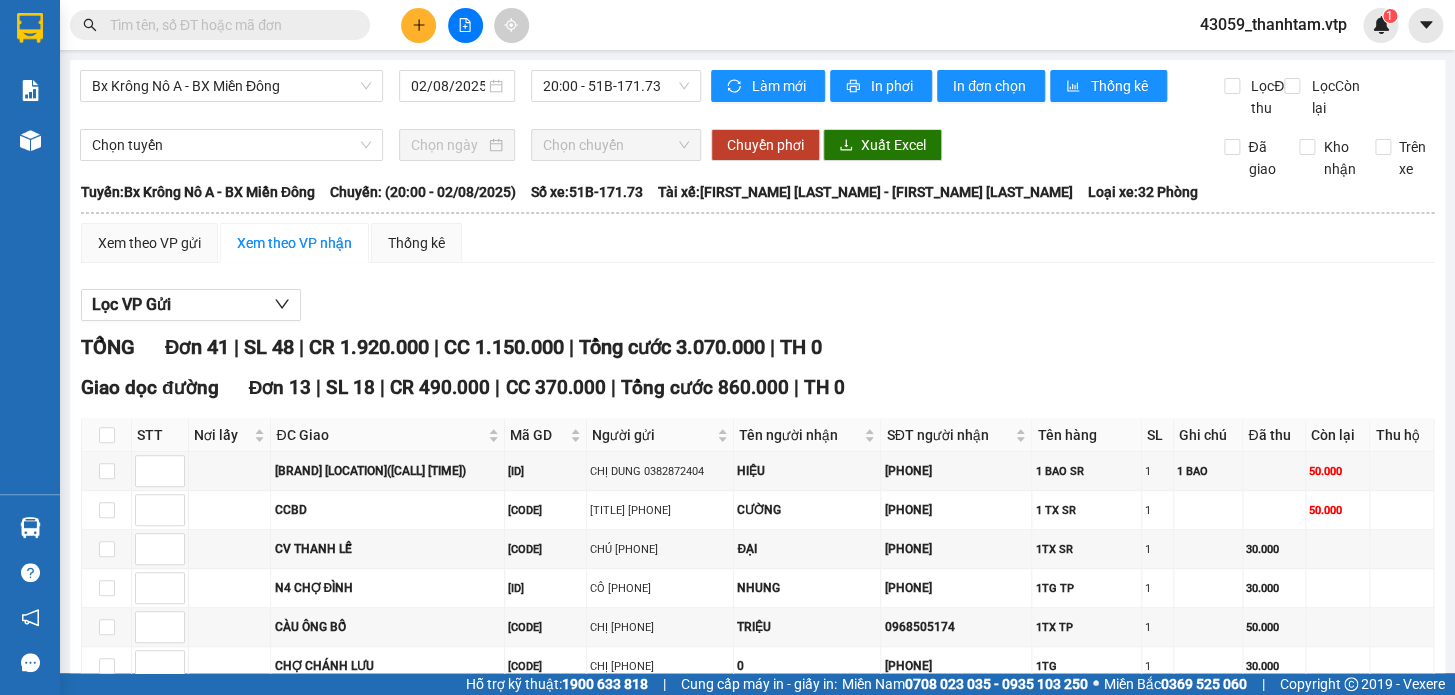 scroll, scrollTop: 0, scrollLeft: 0, axis: both 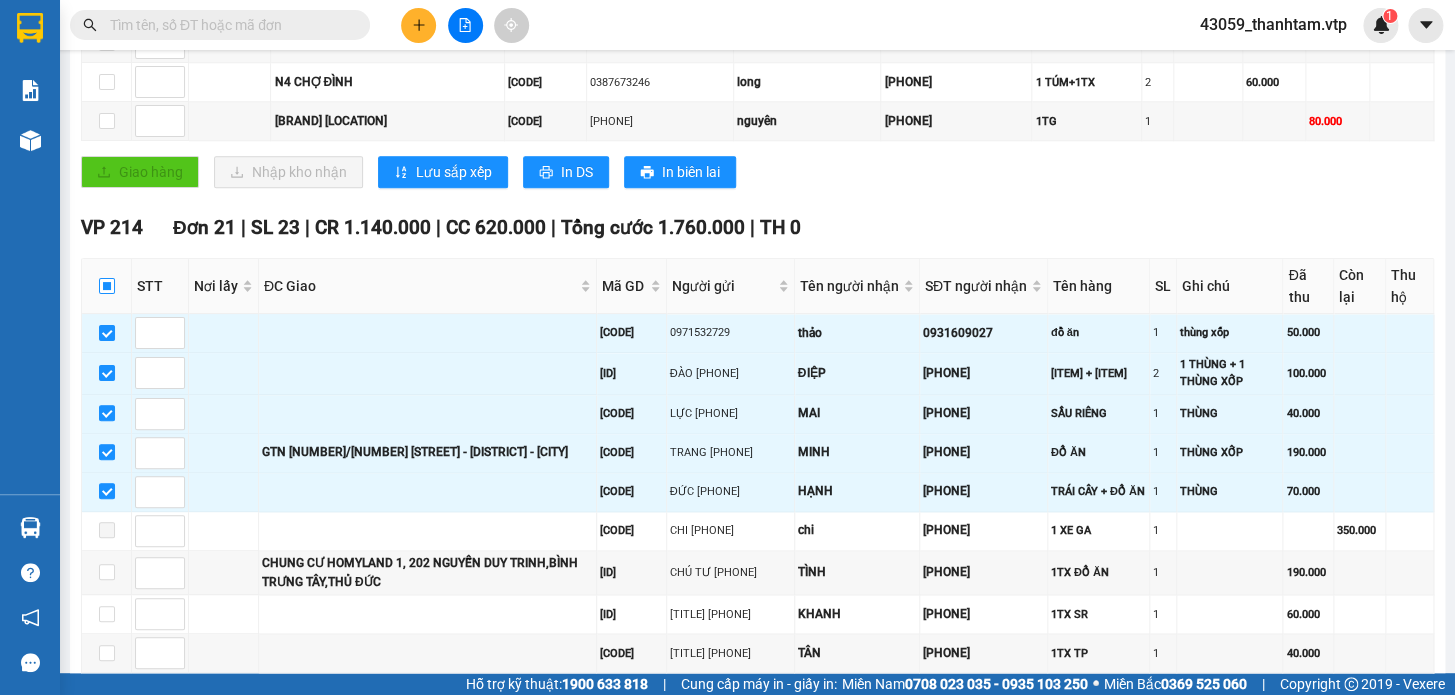 click at bounding box center (107, 286) 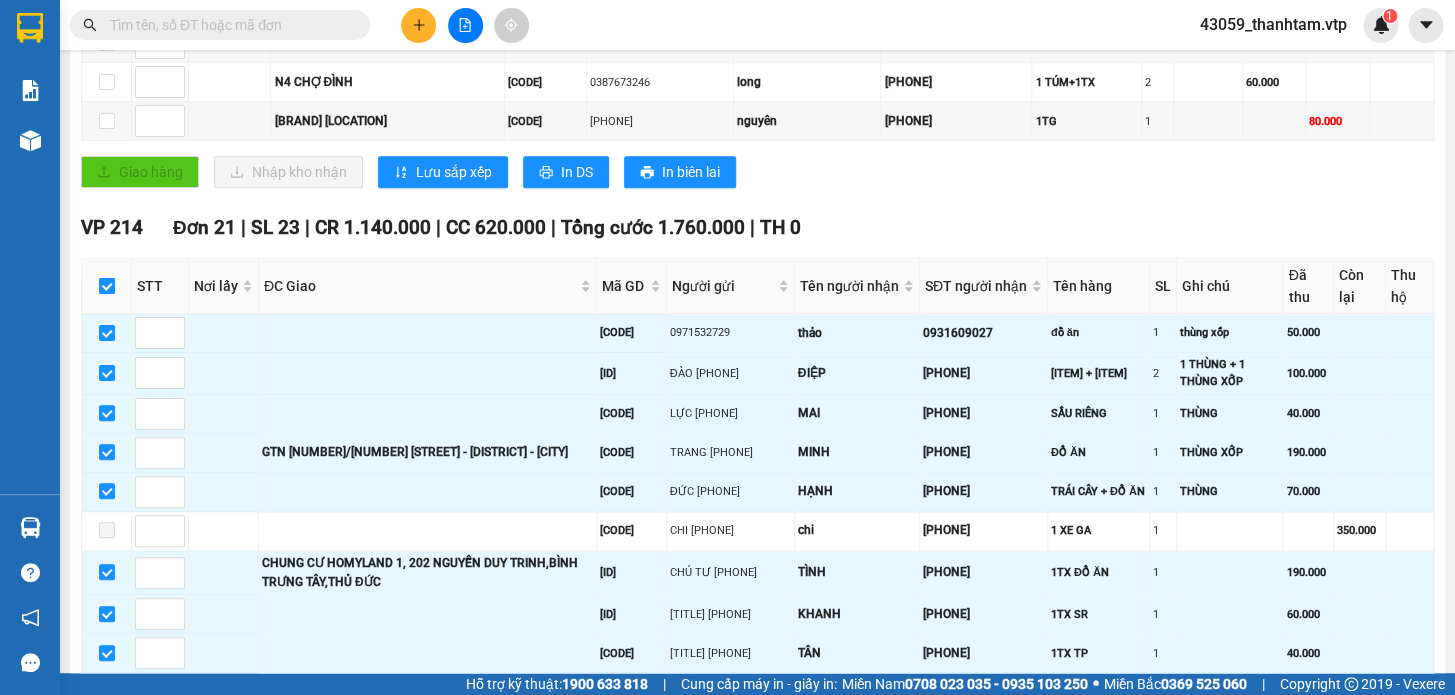 click at bounding box center (107, 286) 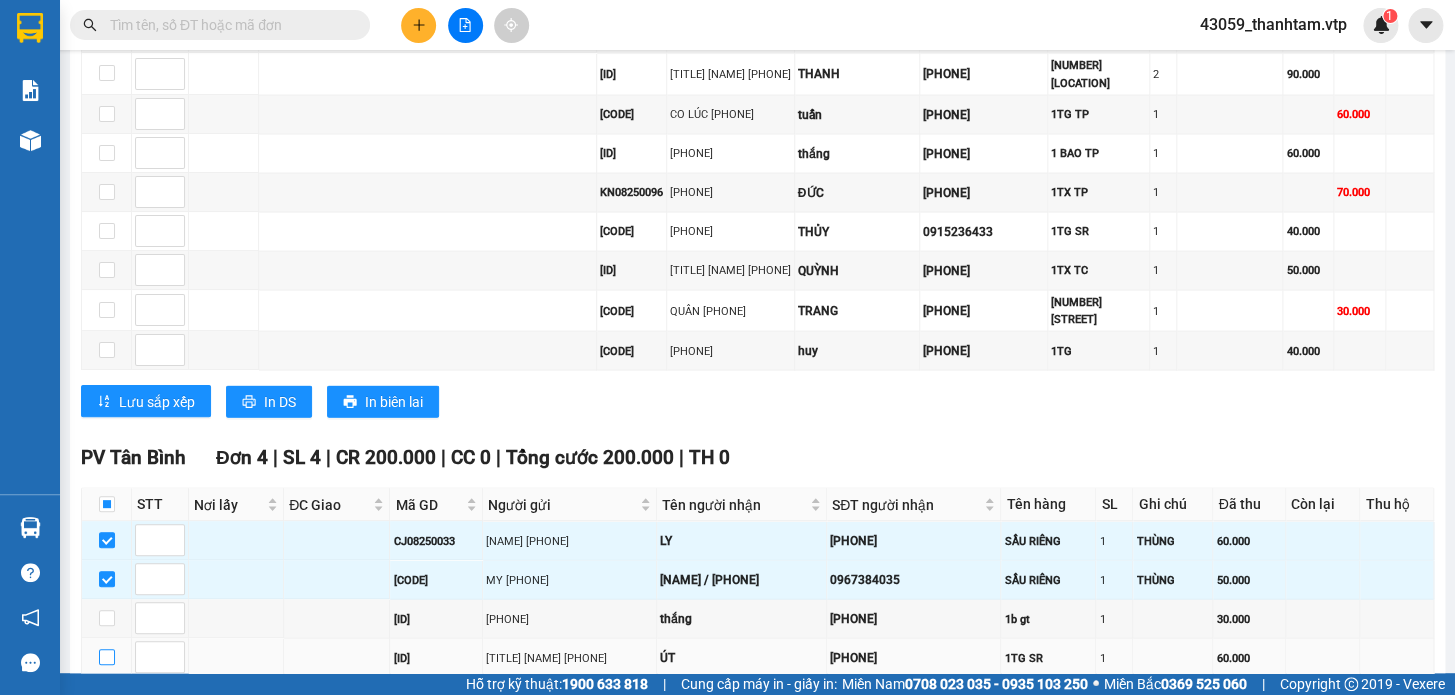 scroll, scrollTop: 1727, scrollLeft: 0, axis: vertical 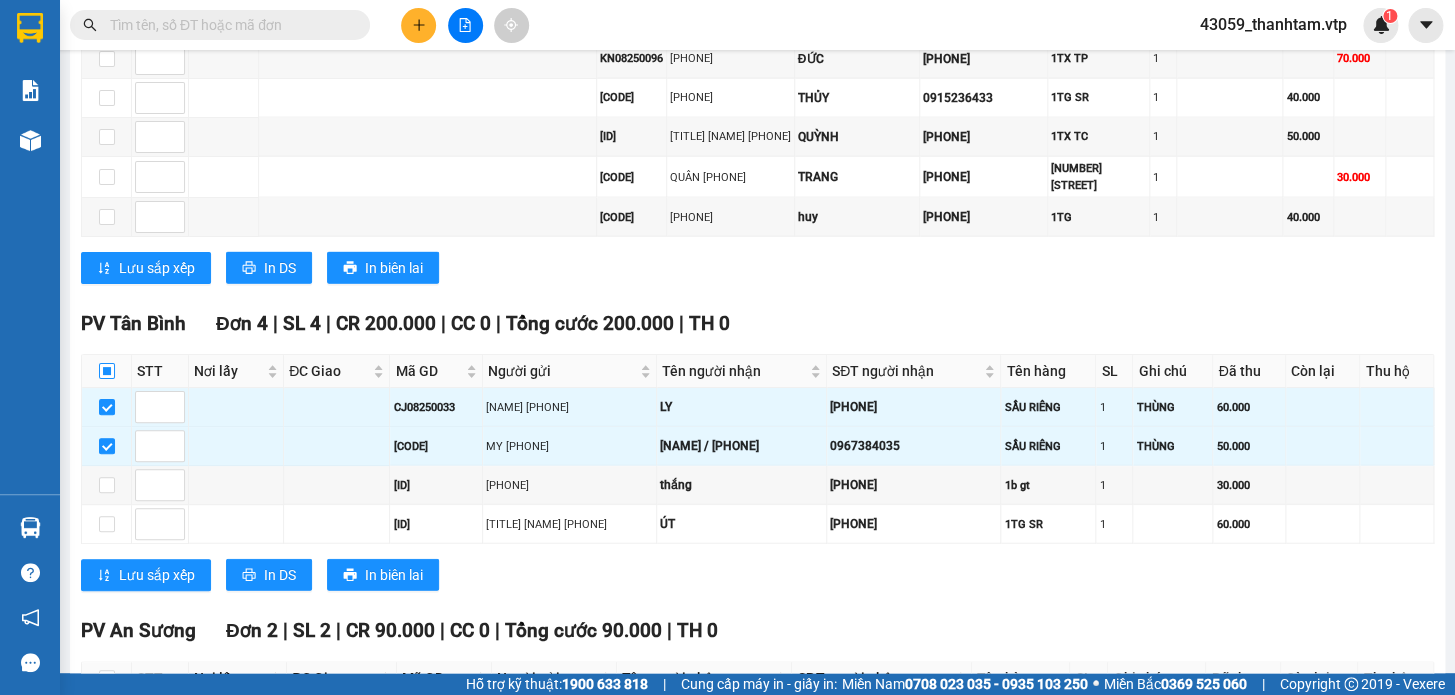click at bounding box center [107, 371] 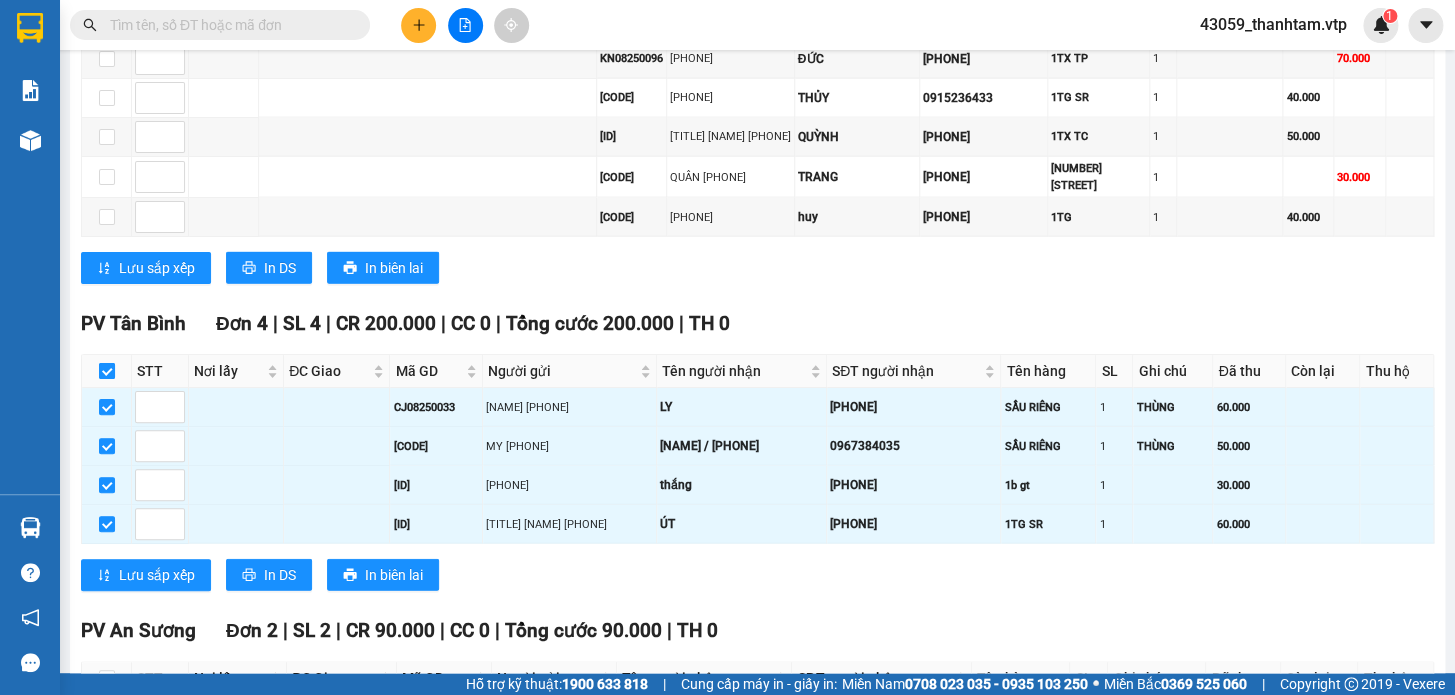click at bounding box center (107, 371) 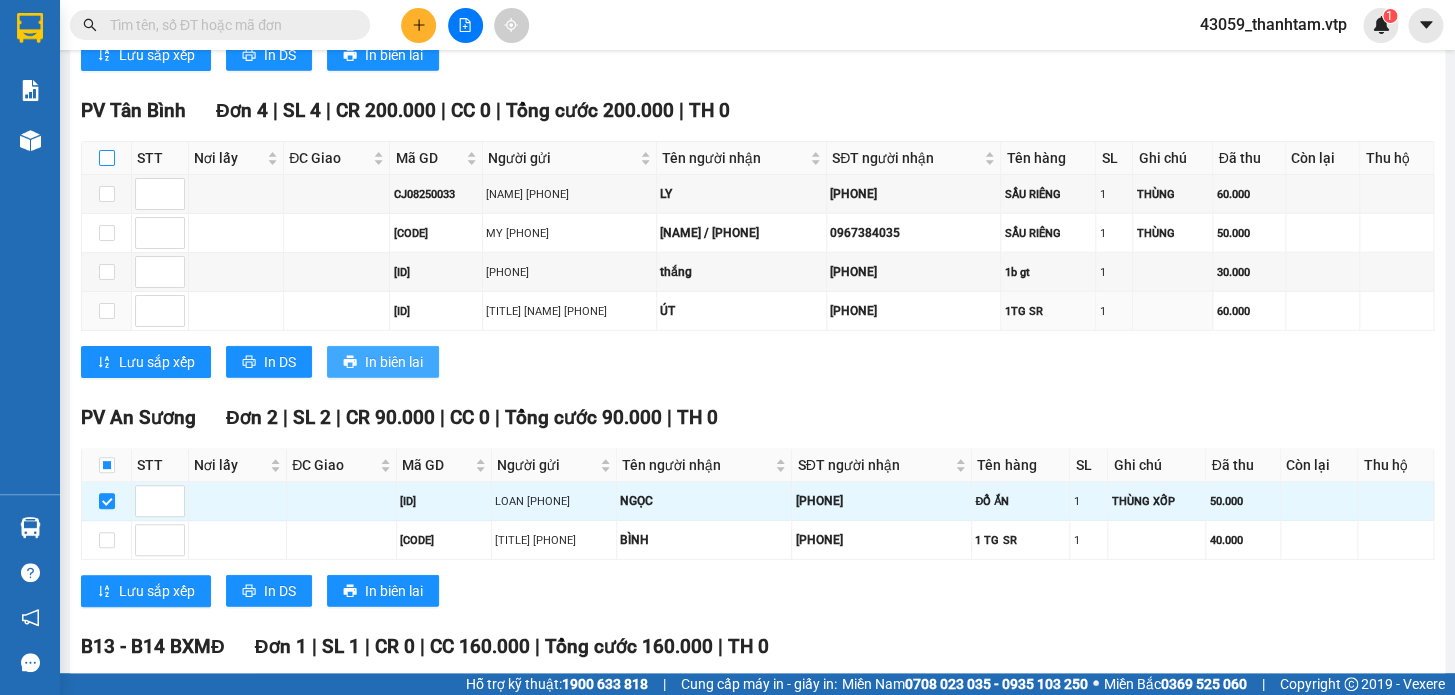 scroll, scrollTop: 2132, scrollLeft: 0, axis: vertical 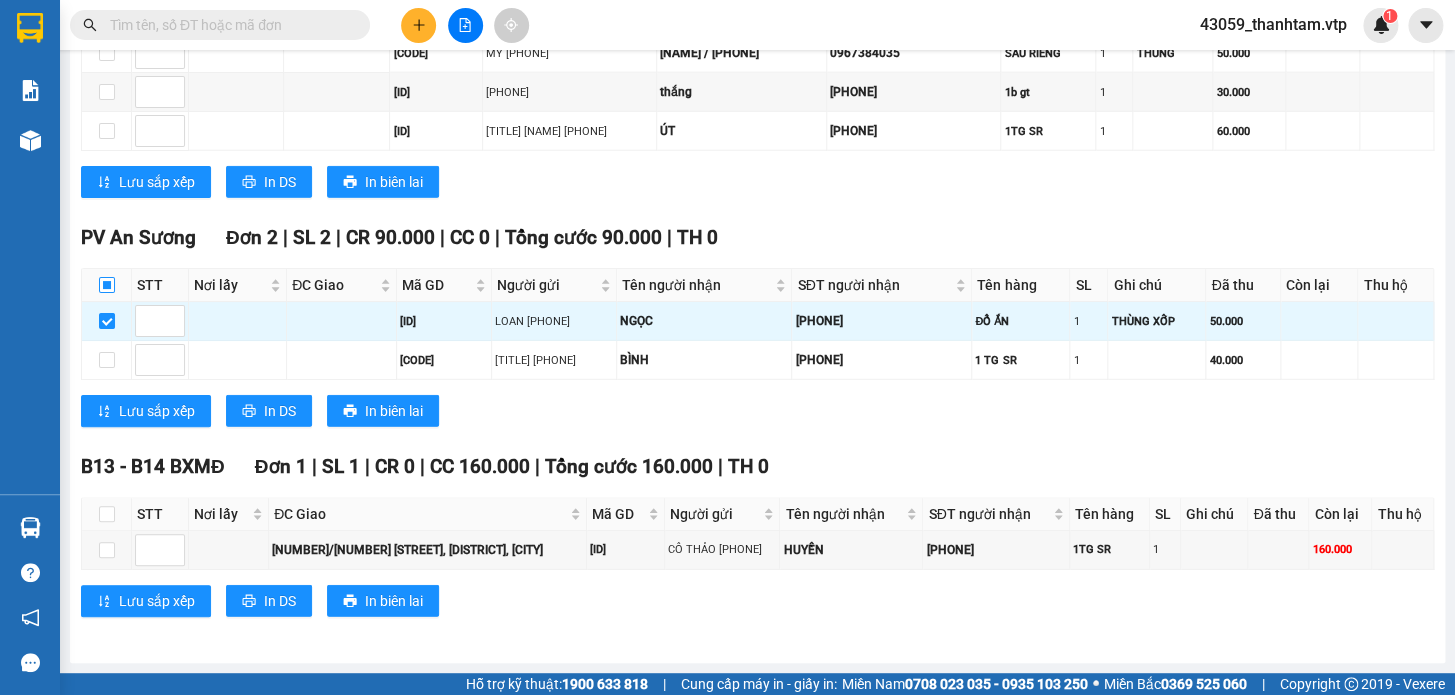 click at bounding box center [107, 285] 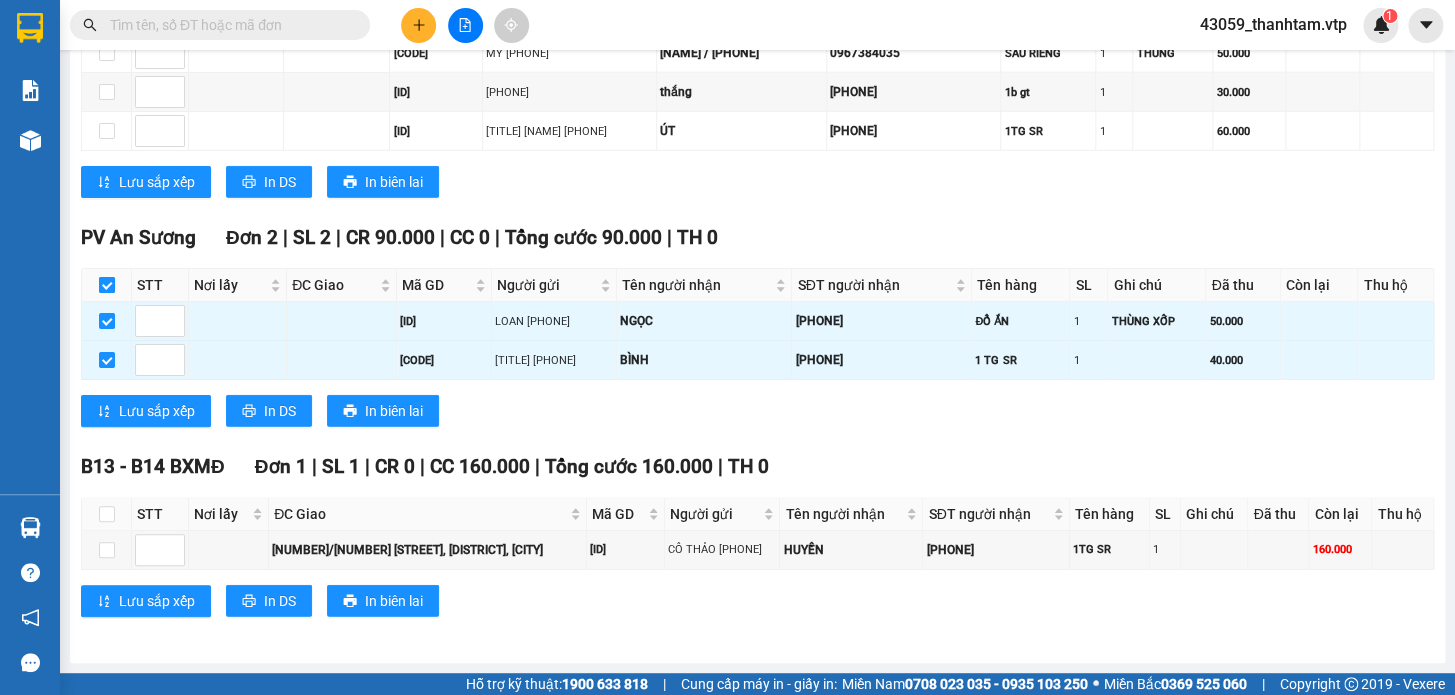 click at bounding box center [107, 285] 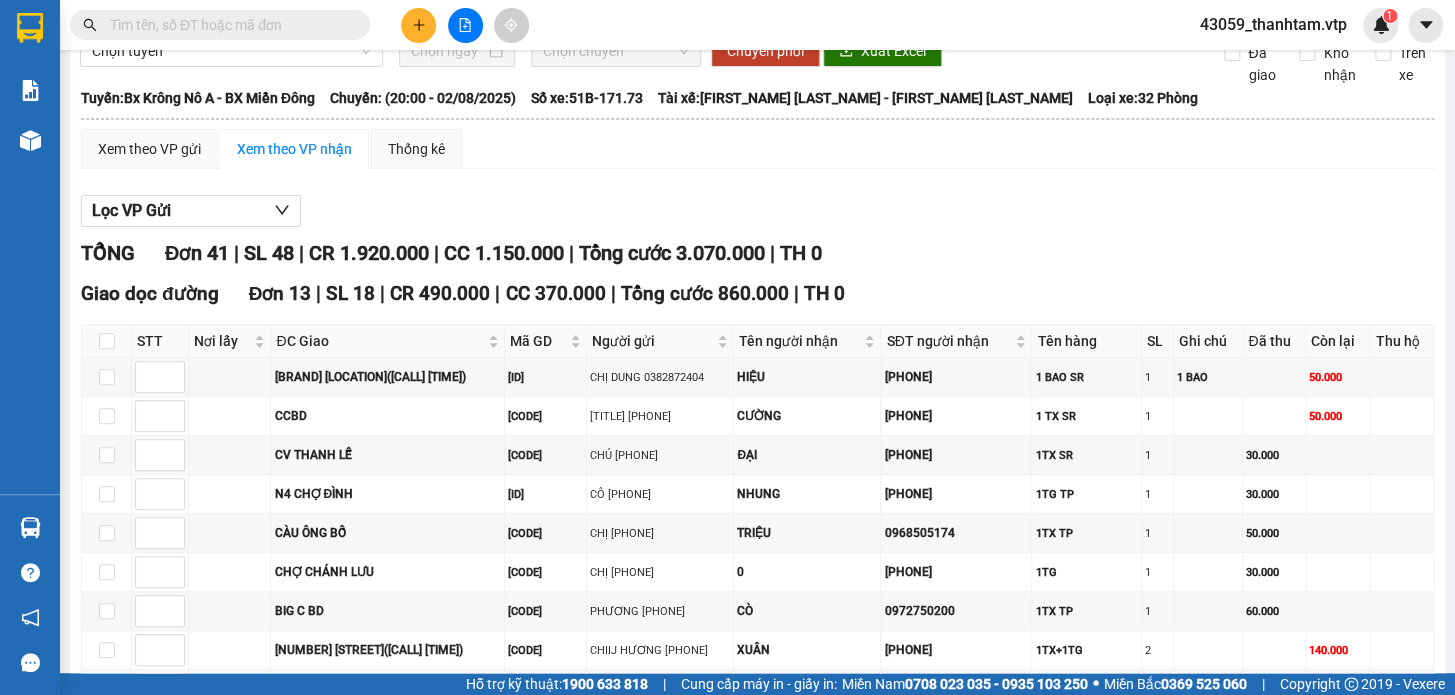 scroll, scrollTop: 0, scrollLeft: 0, axis: both 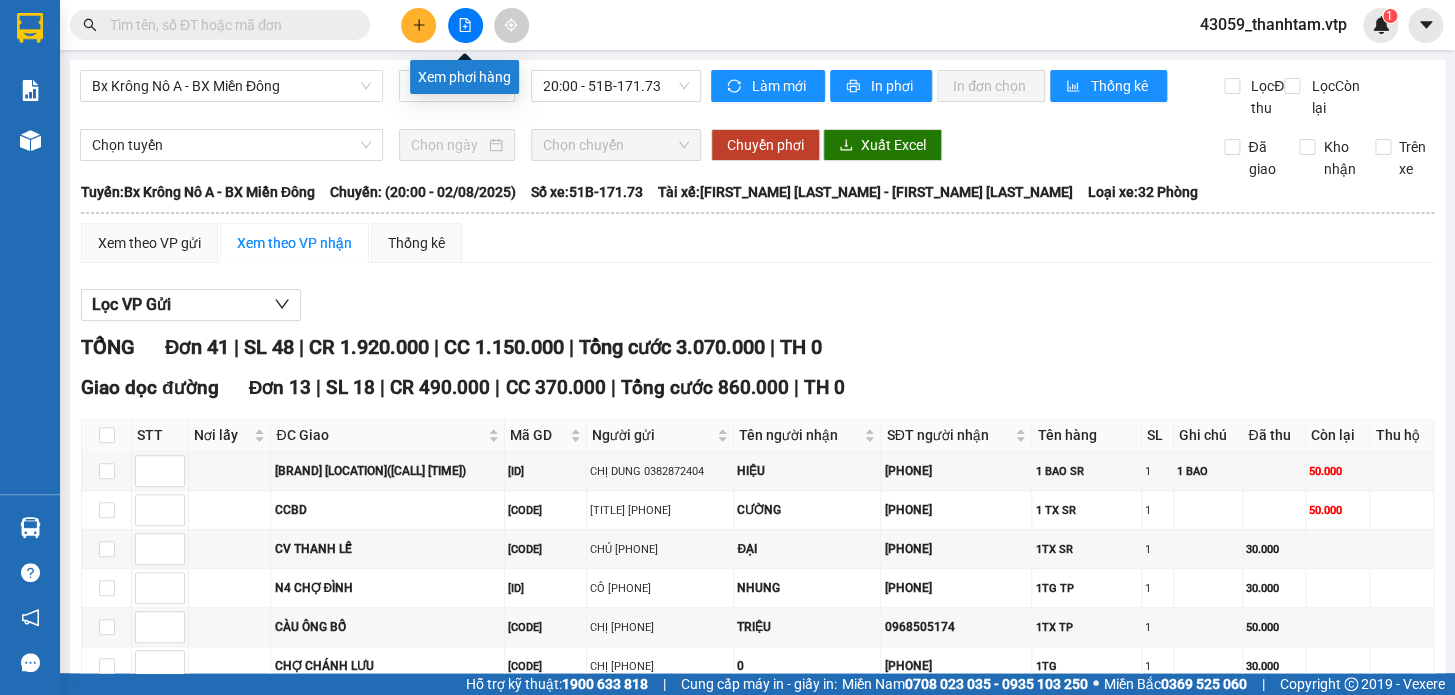 click 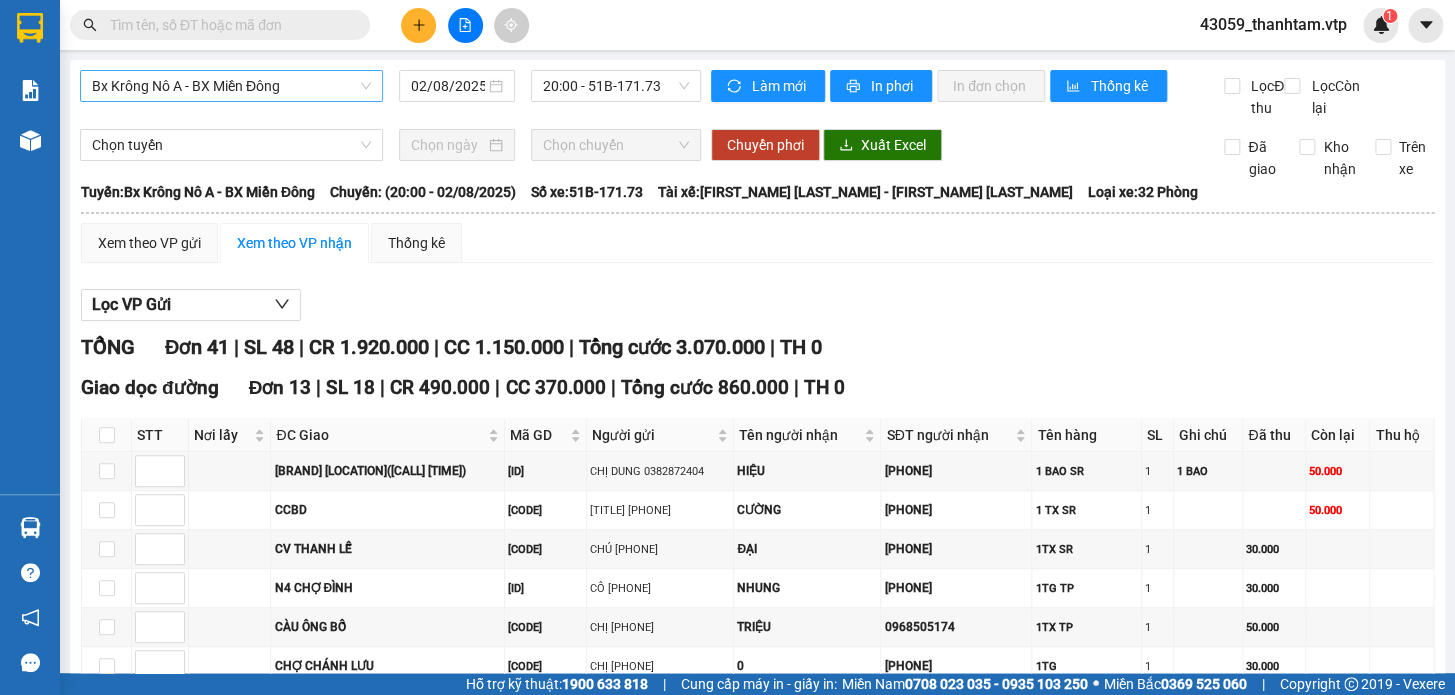 click on "Bx Krông Nô A - BX Miền Đông" at bounding box center [231, 86] 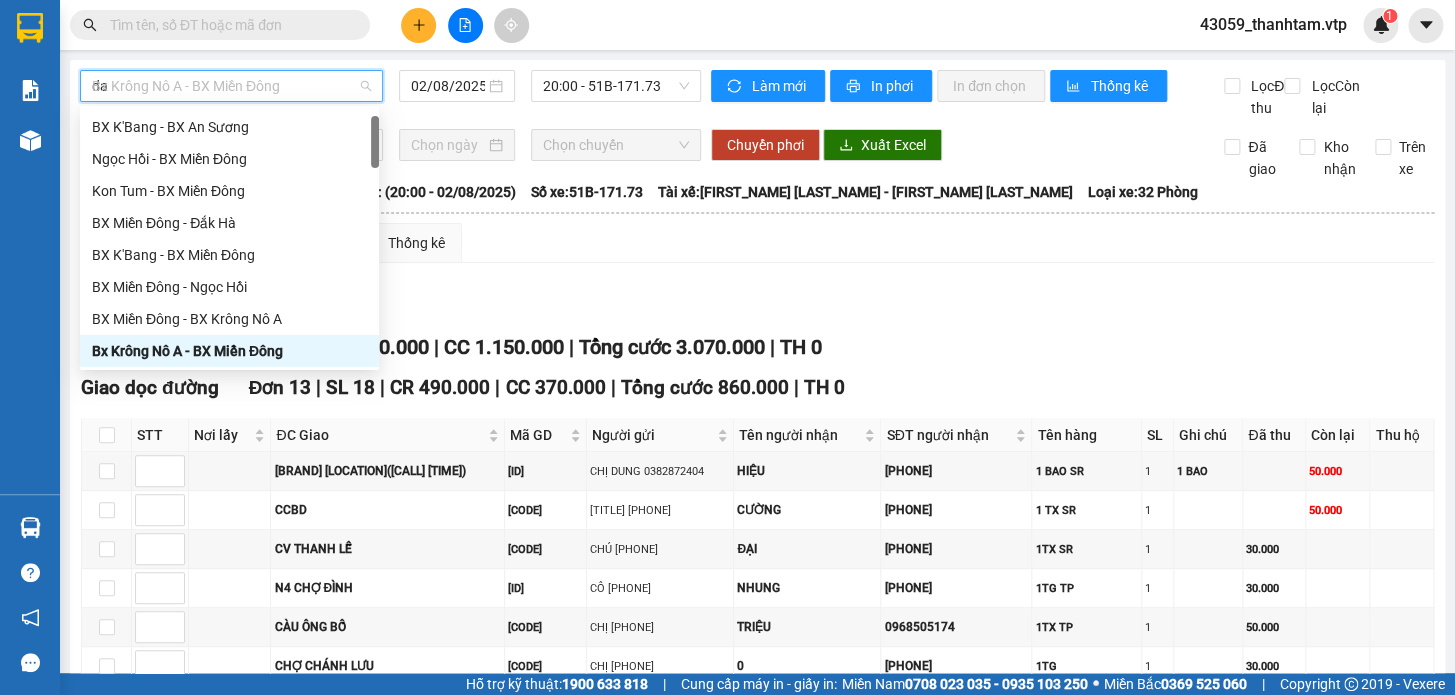 scroll, scrollTop: 0, scrollLeft: 0, axis: both 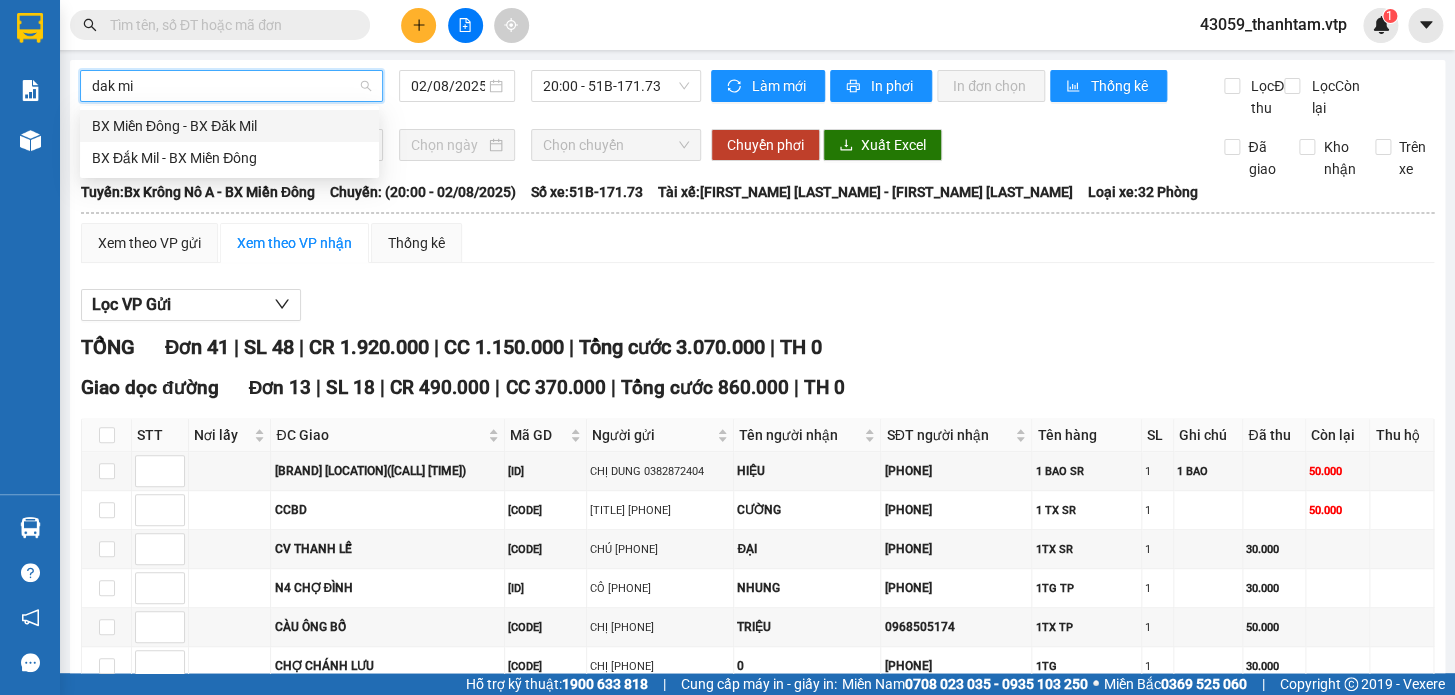 type on "dak mil" 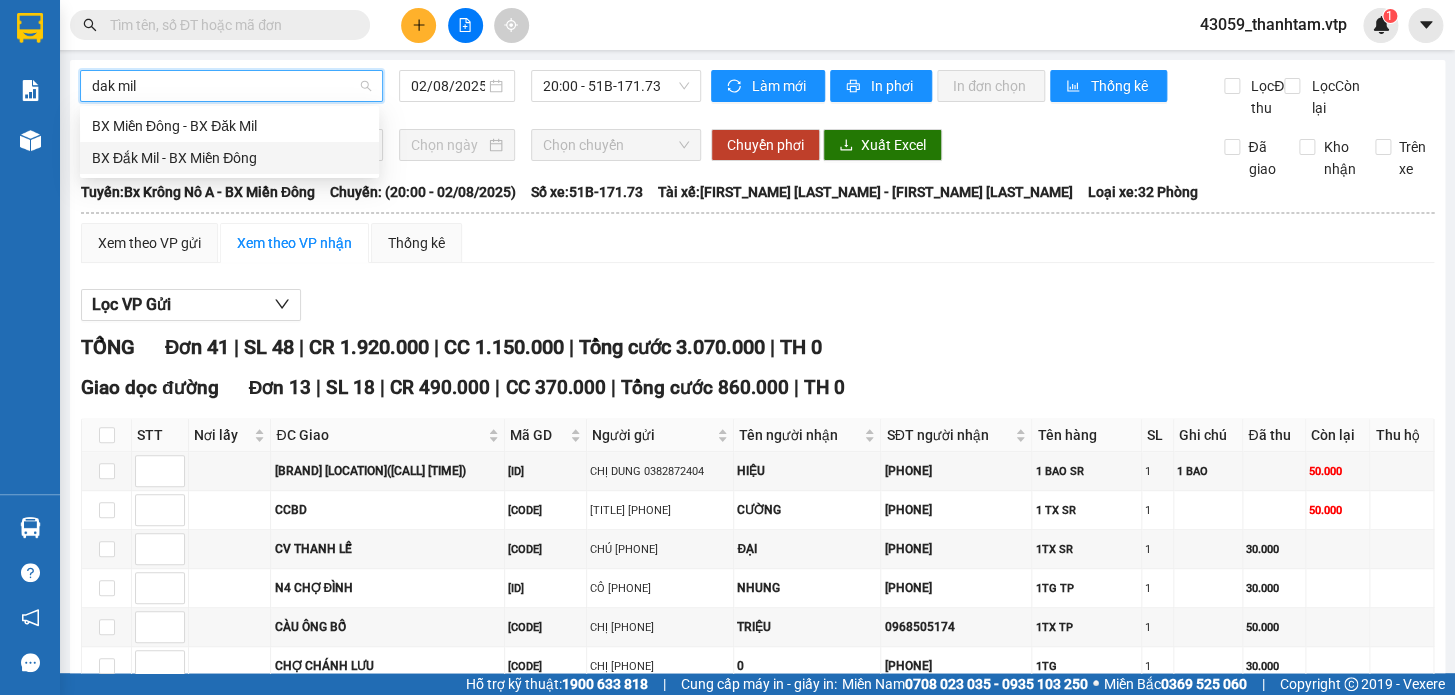 click on "BX Đắk Mil - BX Miền Đông" at bounding box center (229, 158) 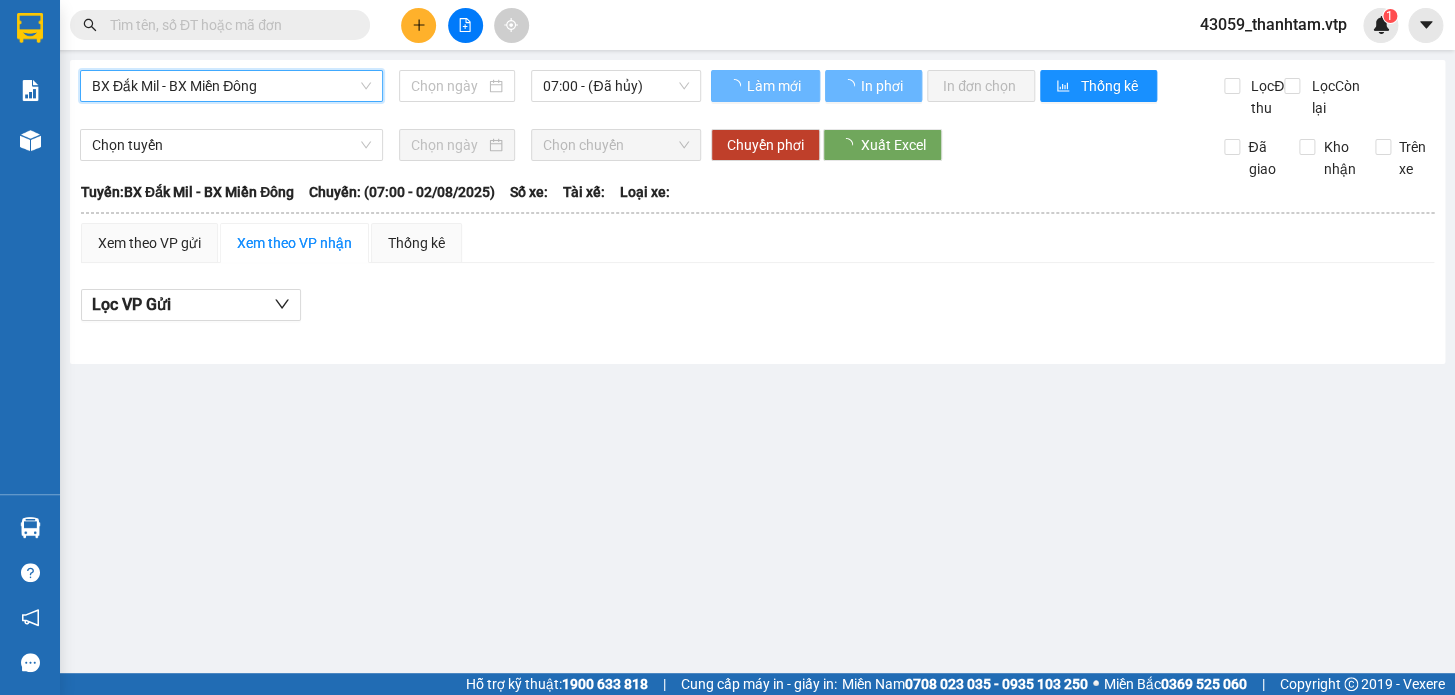 type on "02/08/2025" 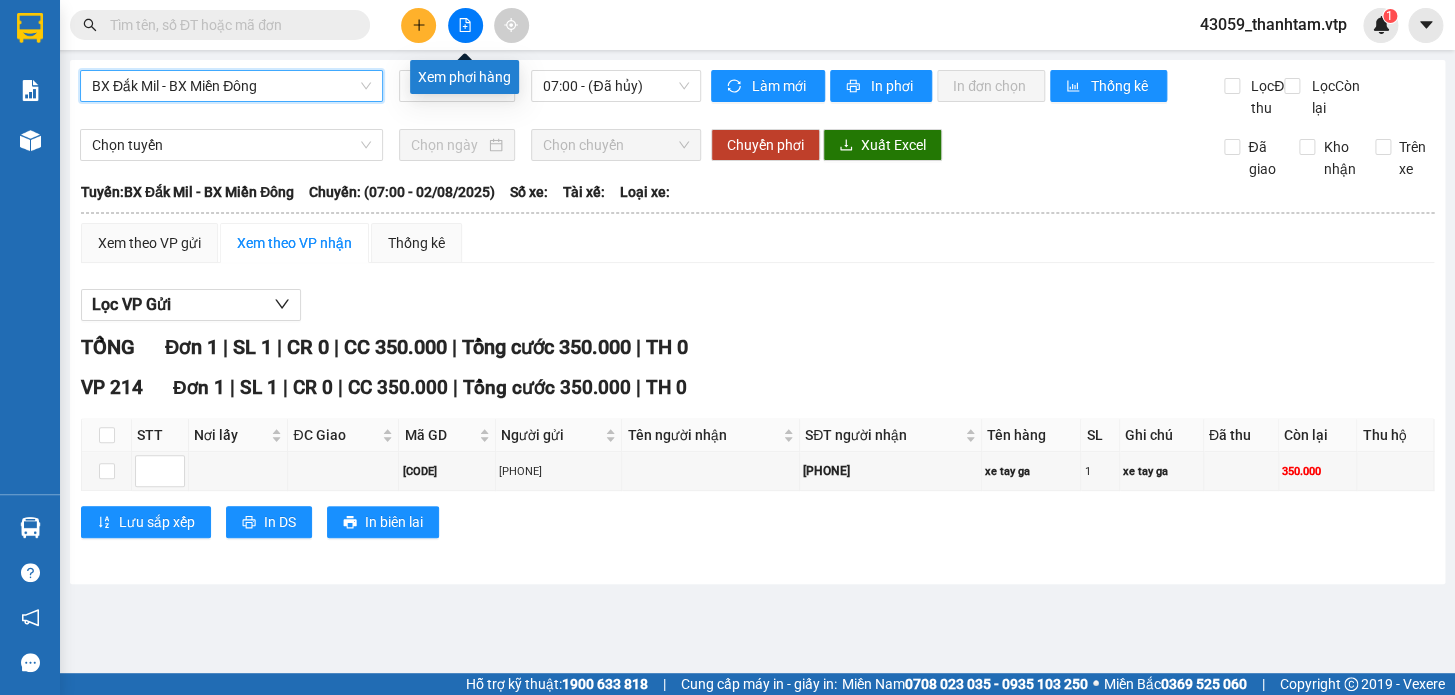 click 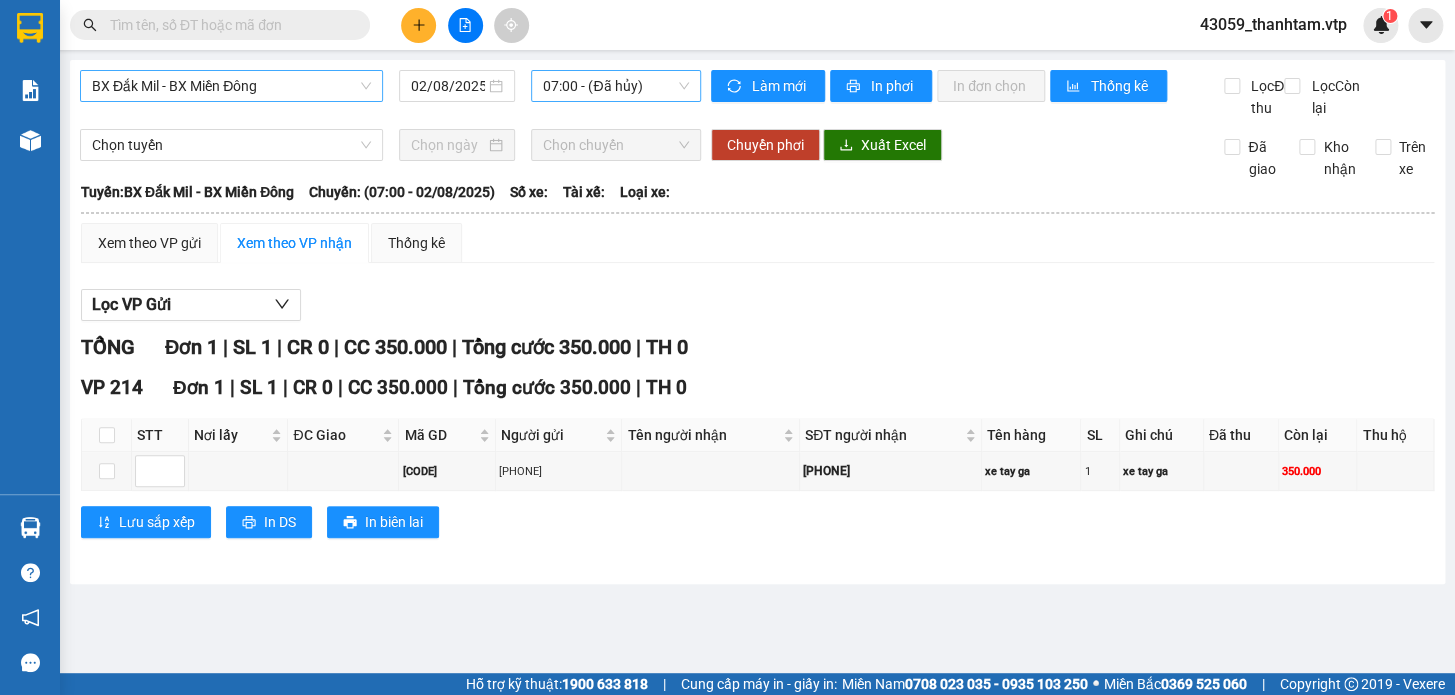 click on "07:00     - (Đã hủy)" at bounding box center [616, 86] 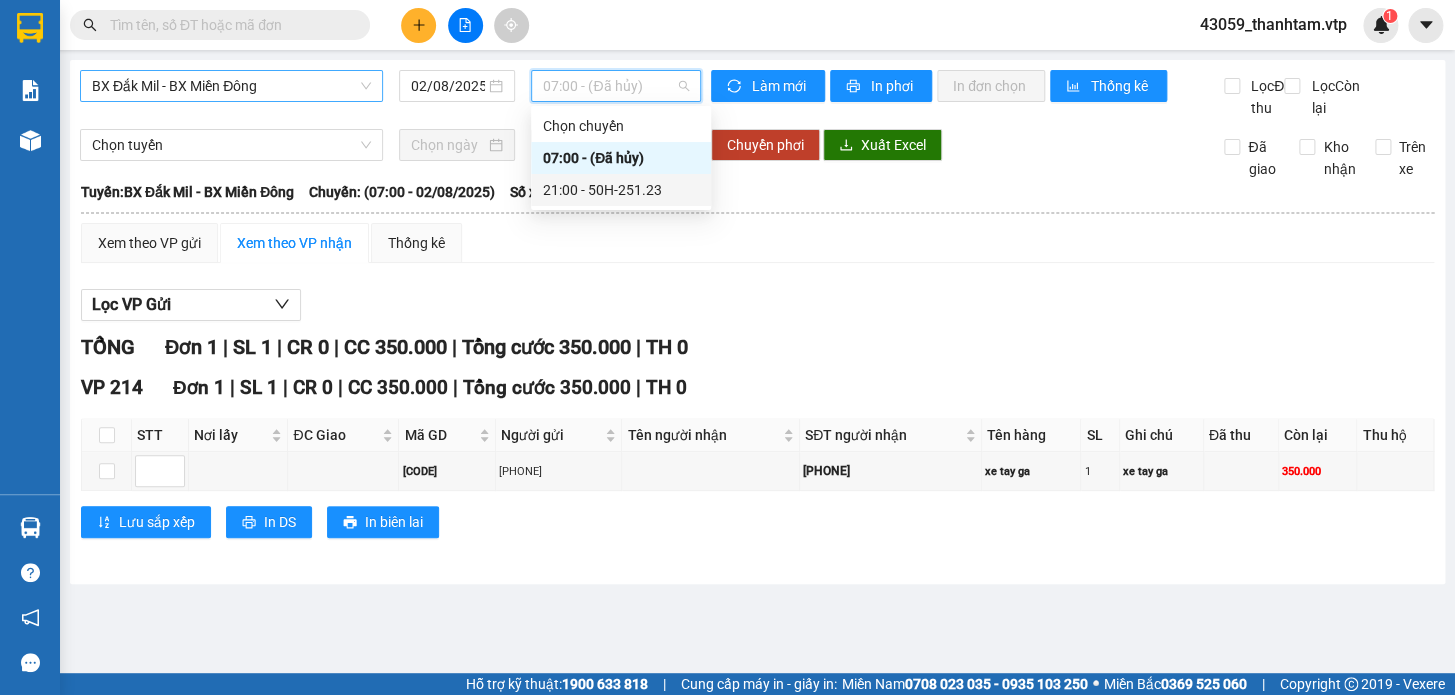 click on "21:00     - 50H-251.23" at bounding box center (621, 190) 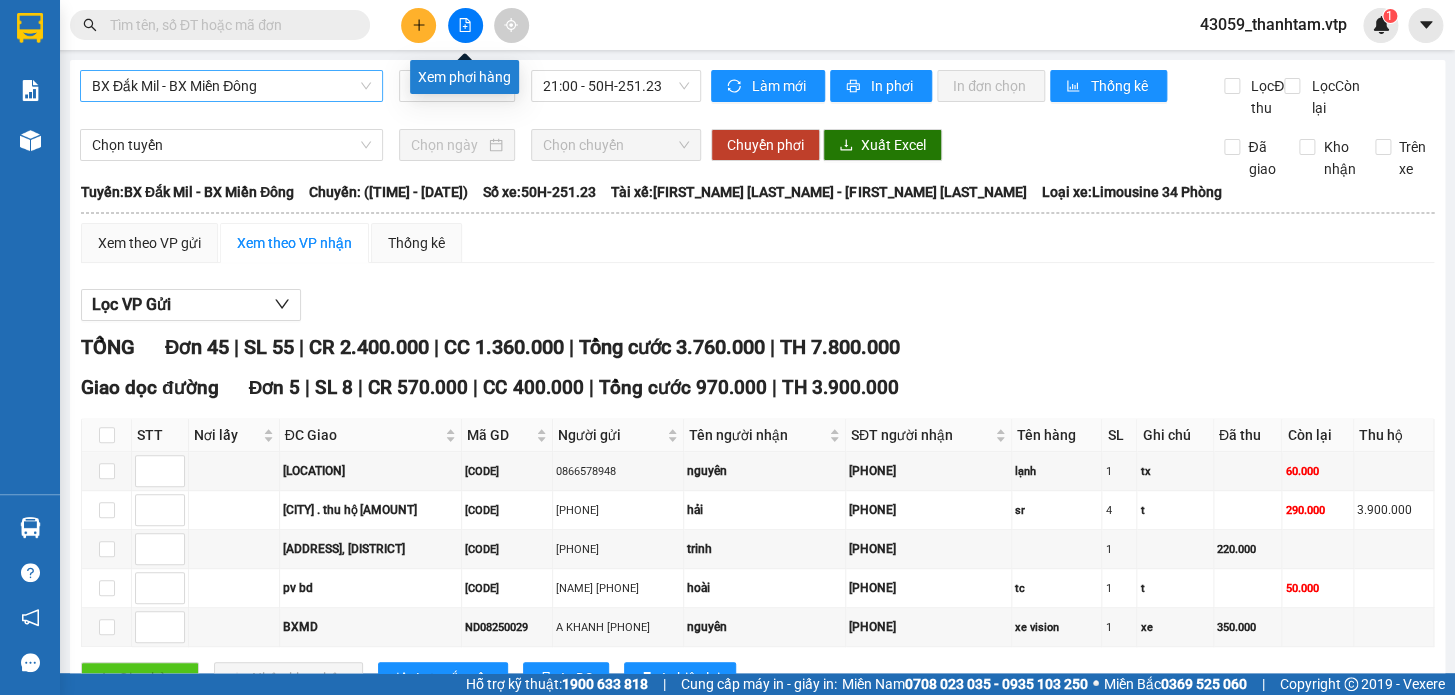 click at bounding box center [465, 25] 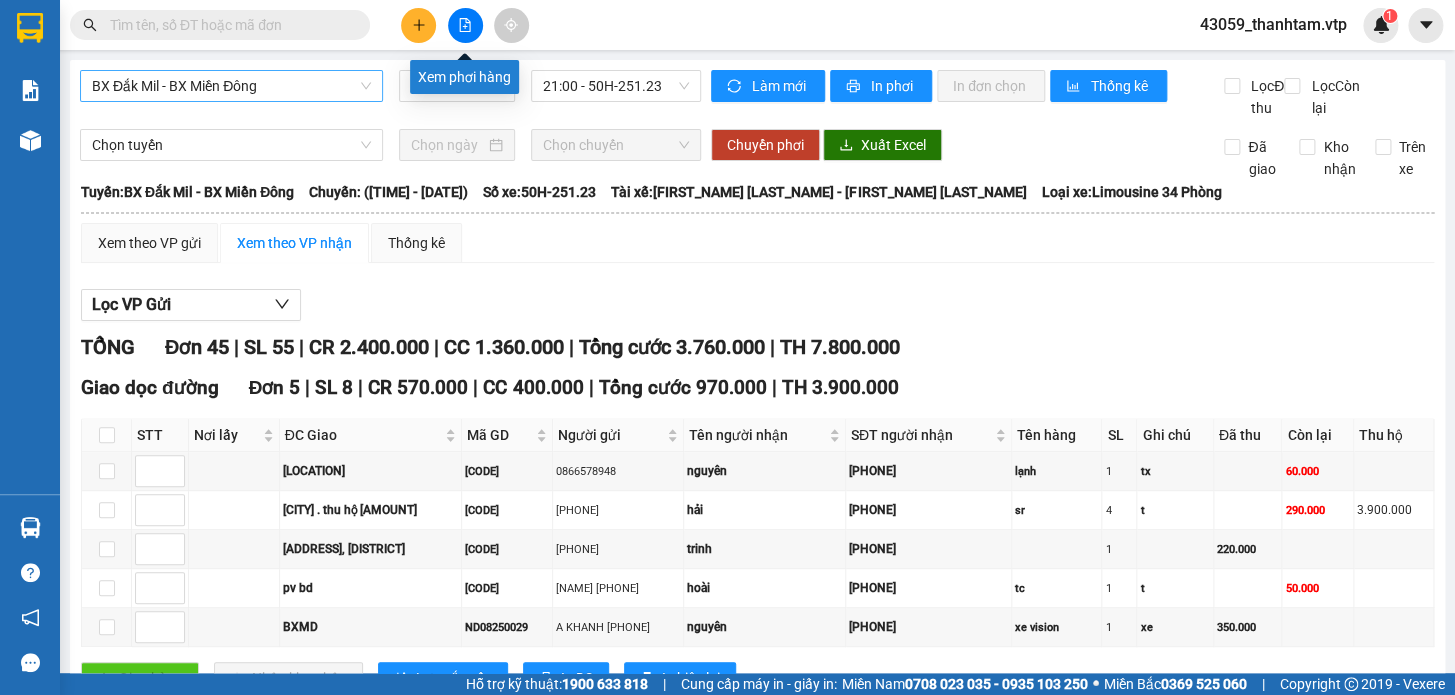 click 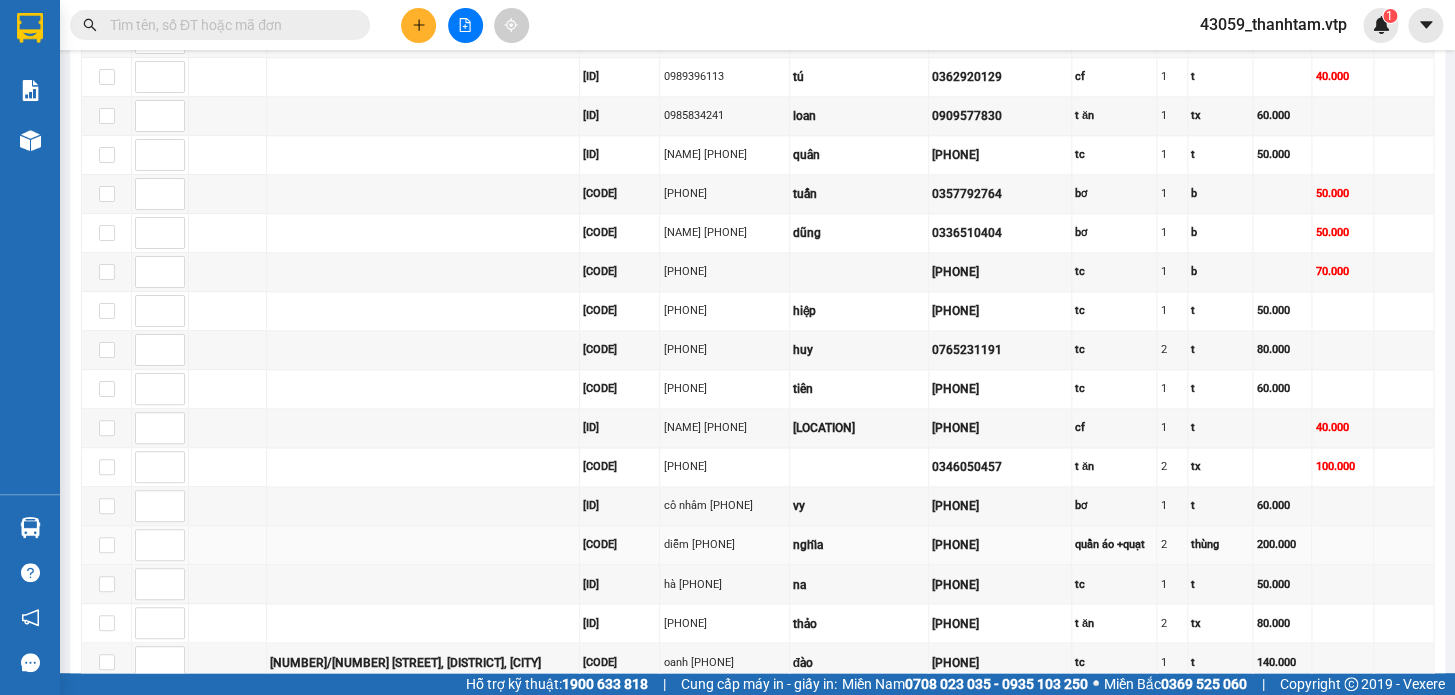 scroll, scrollTop: 1006, scrollLeft: 0, axis: vertical 